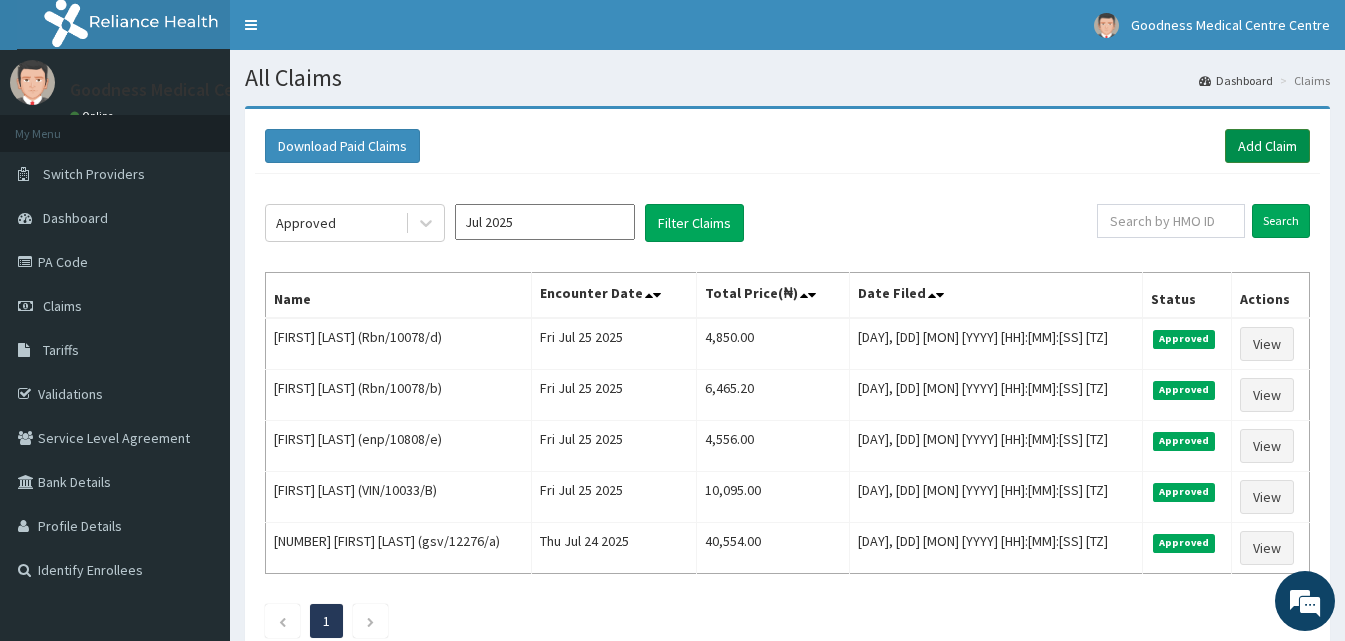 scroll, scrollTop: 0, scrollLeft: 0, axis: both 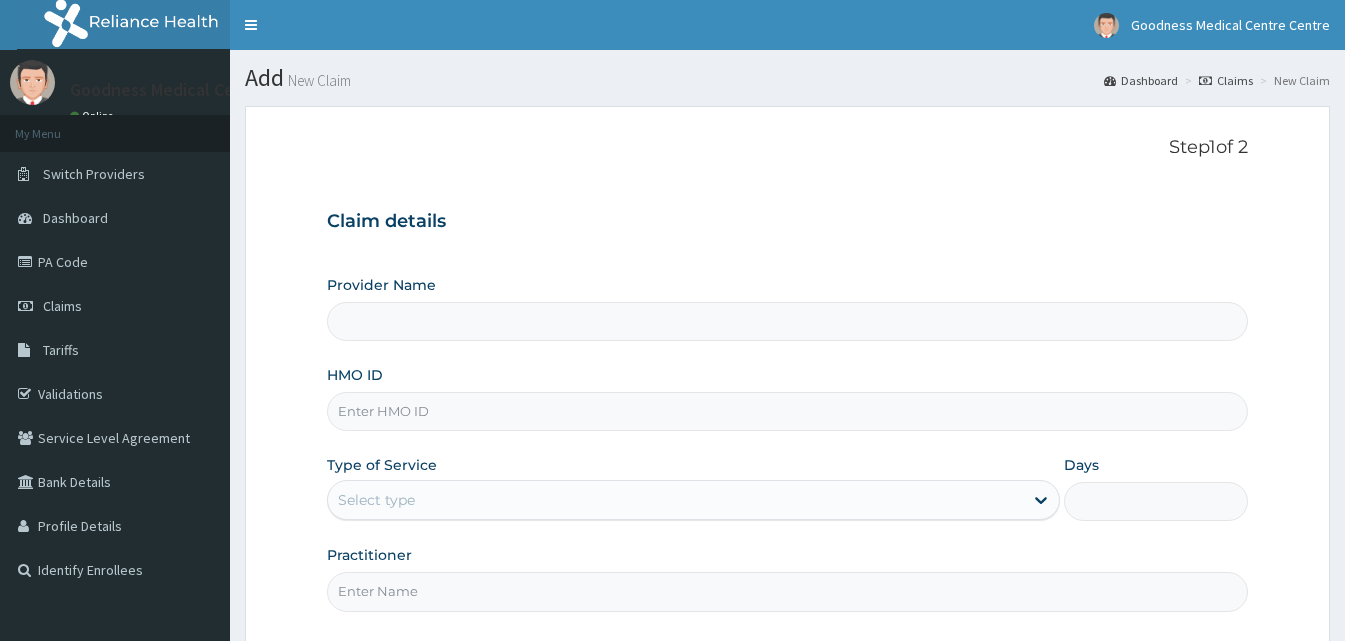 type on "Goodness Medical Centre" 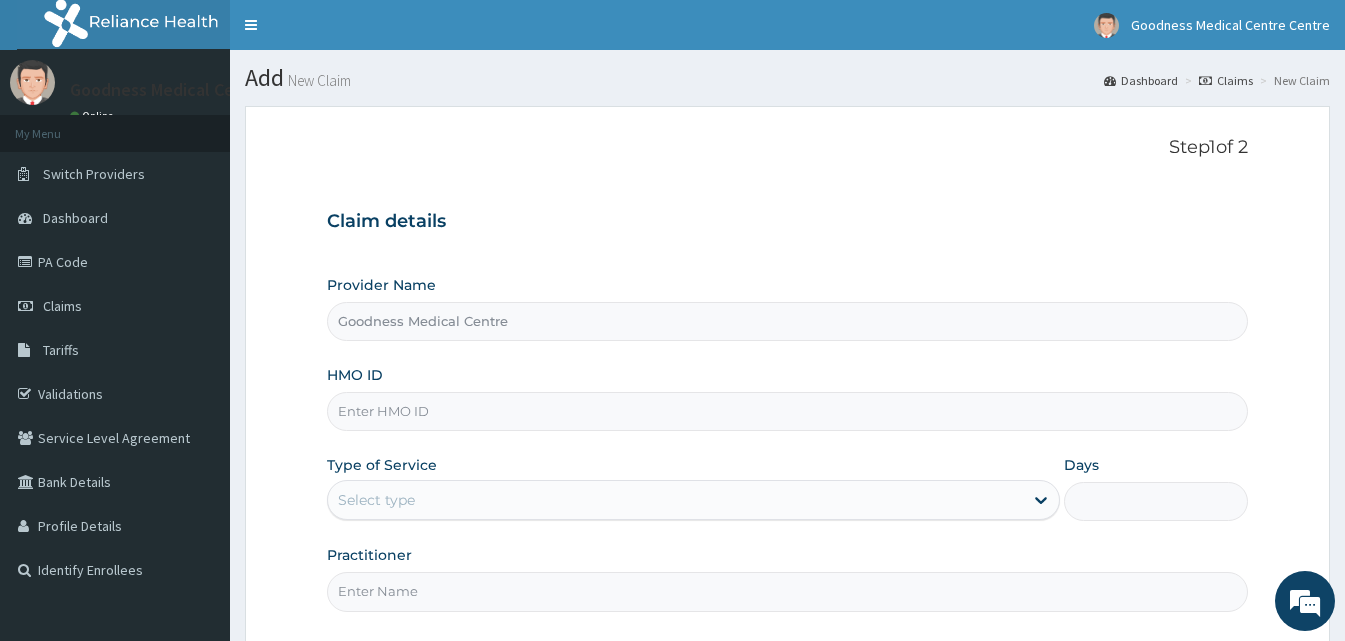 scroll, scrollTop: 0, scrollLeft: 0, axis: both 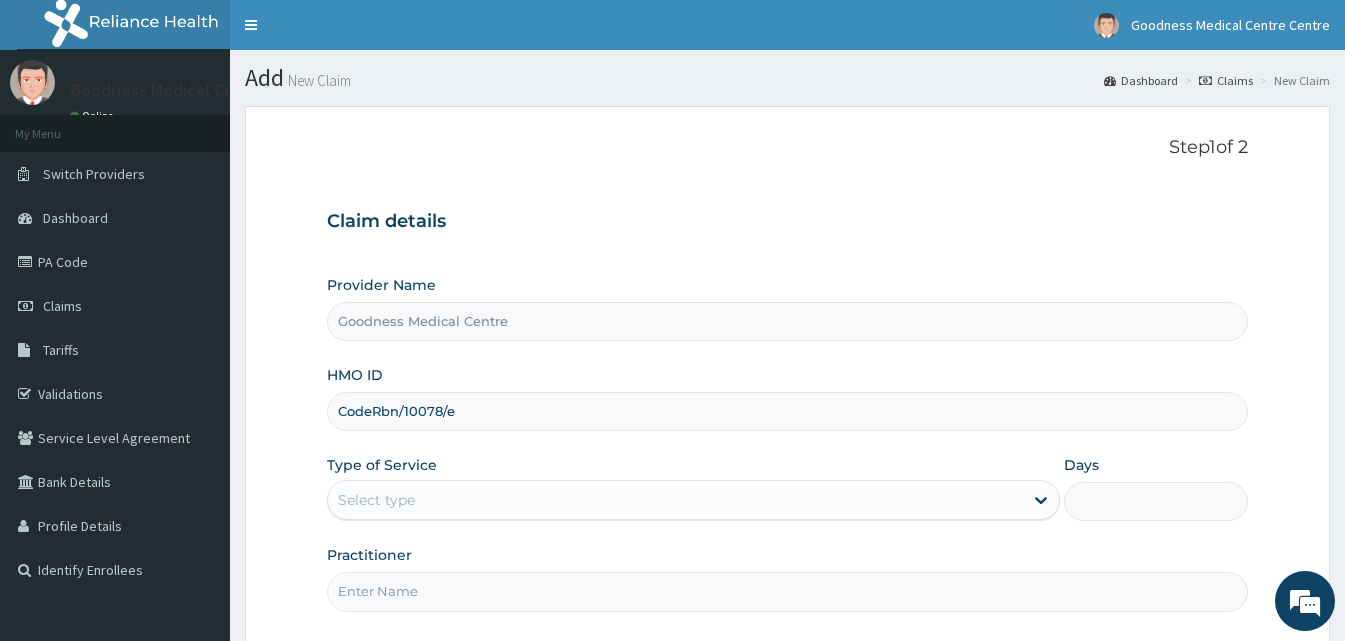 click on "CodeRbn/10078/e" at bounding box center [787, 411] 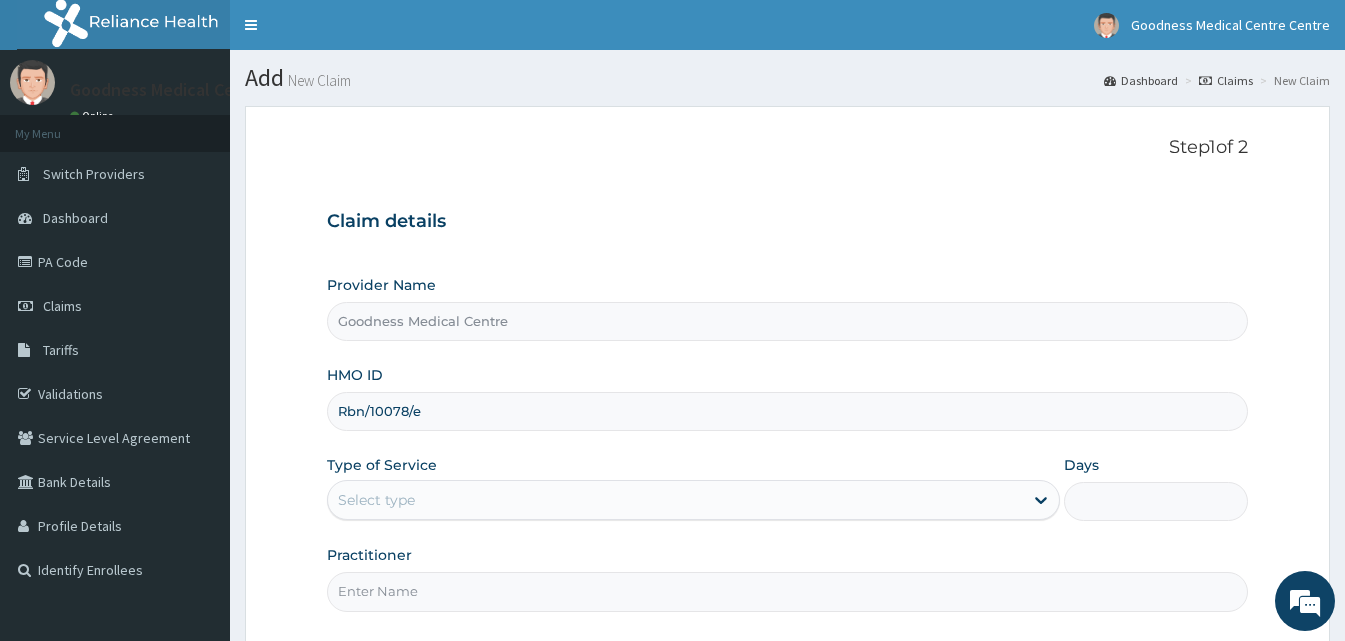 type on "Rbn/10078/e" 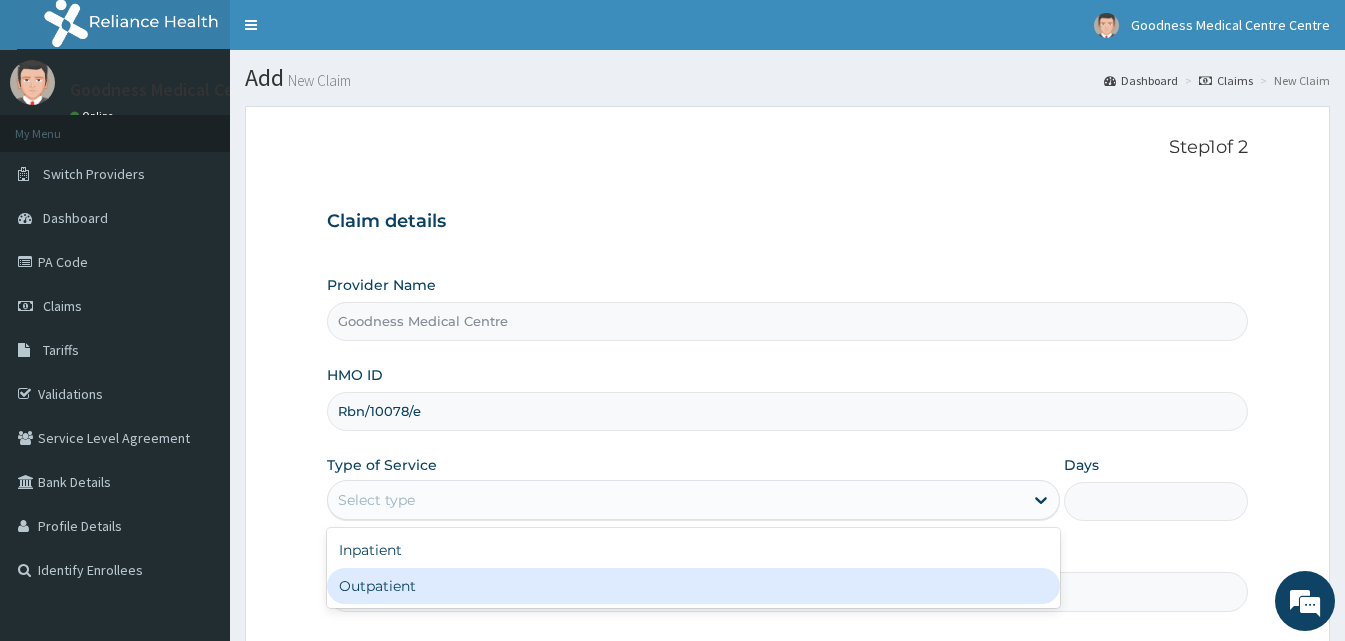 click on "Outpatient" at bounding box center (693, 586) 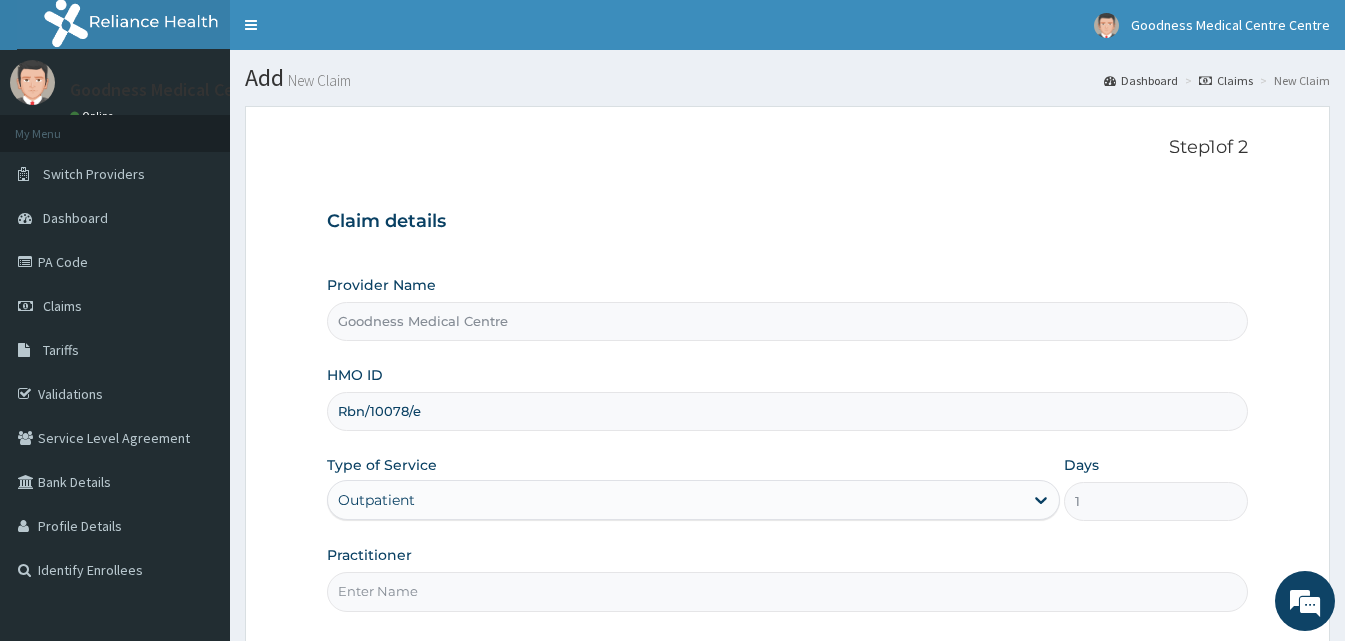 click on "Practitioner" at bounding box center [787, 591] 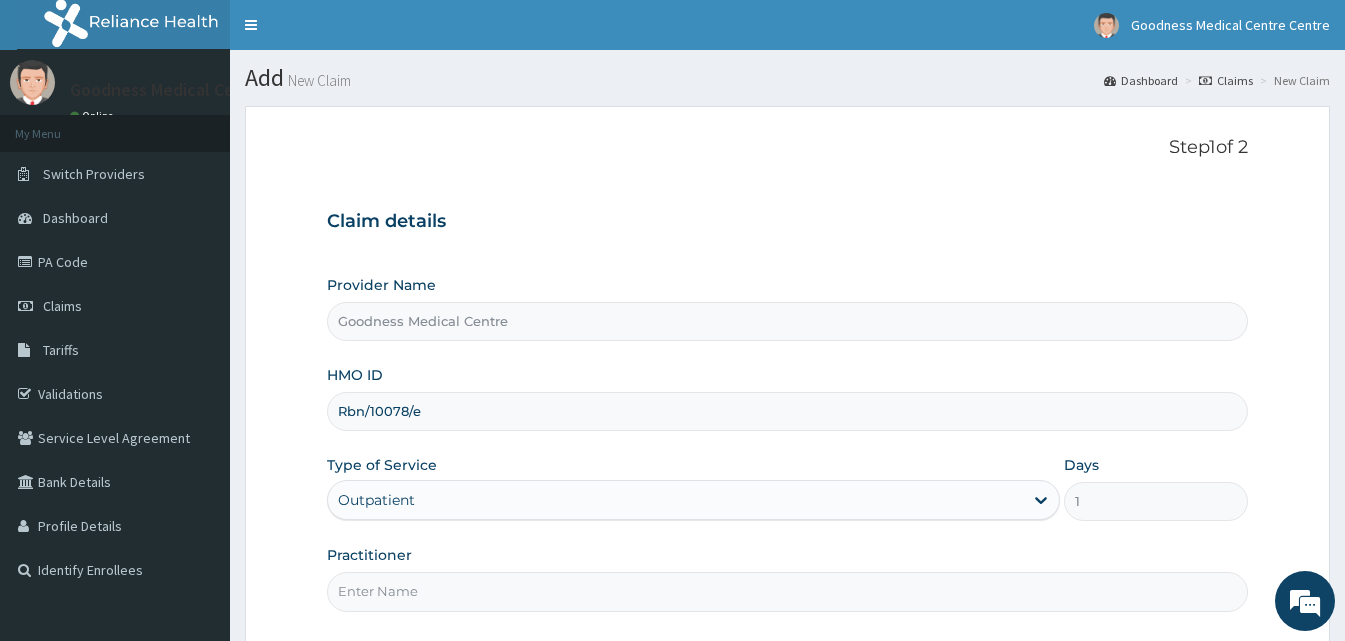 type on "Doctor [LAST]" 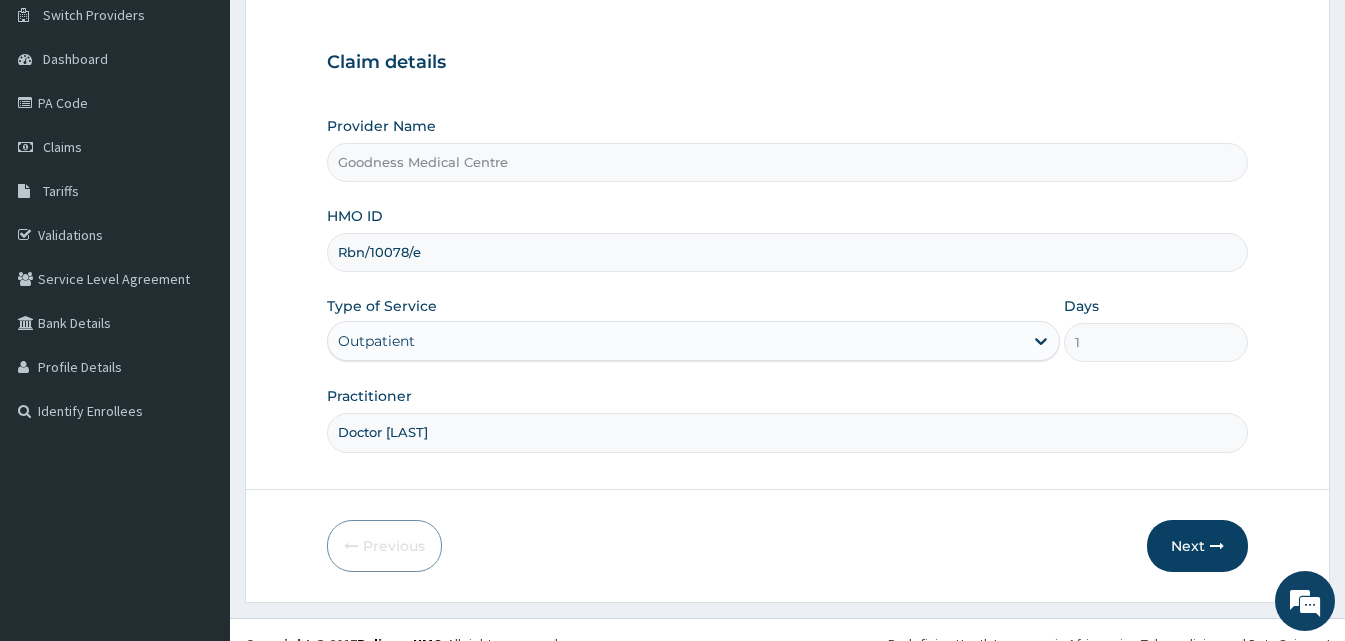 scroll, scrollTop: 187, scrollLeft: 0, axis: vertical 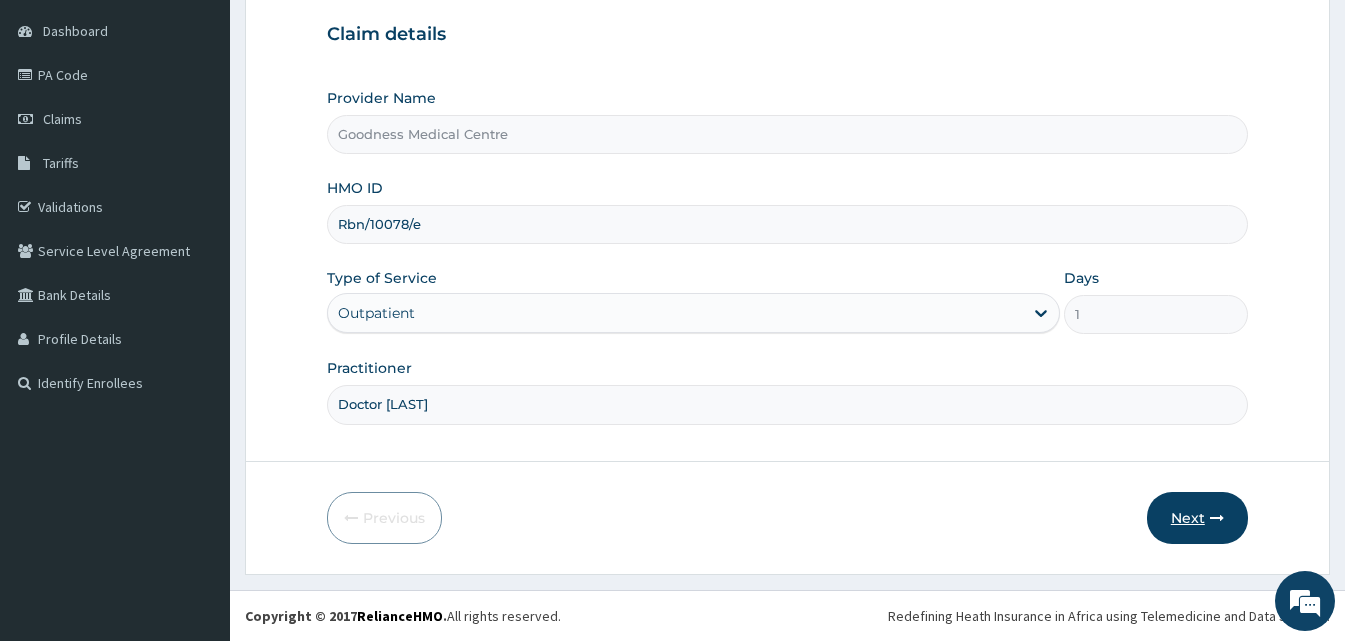 click on "Next" at bounding box center (1197, 518) 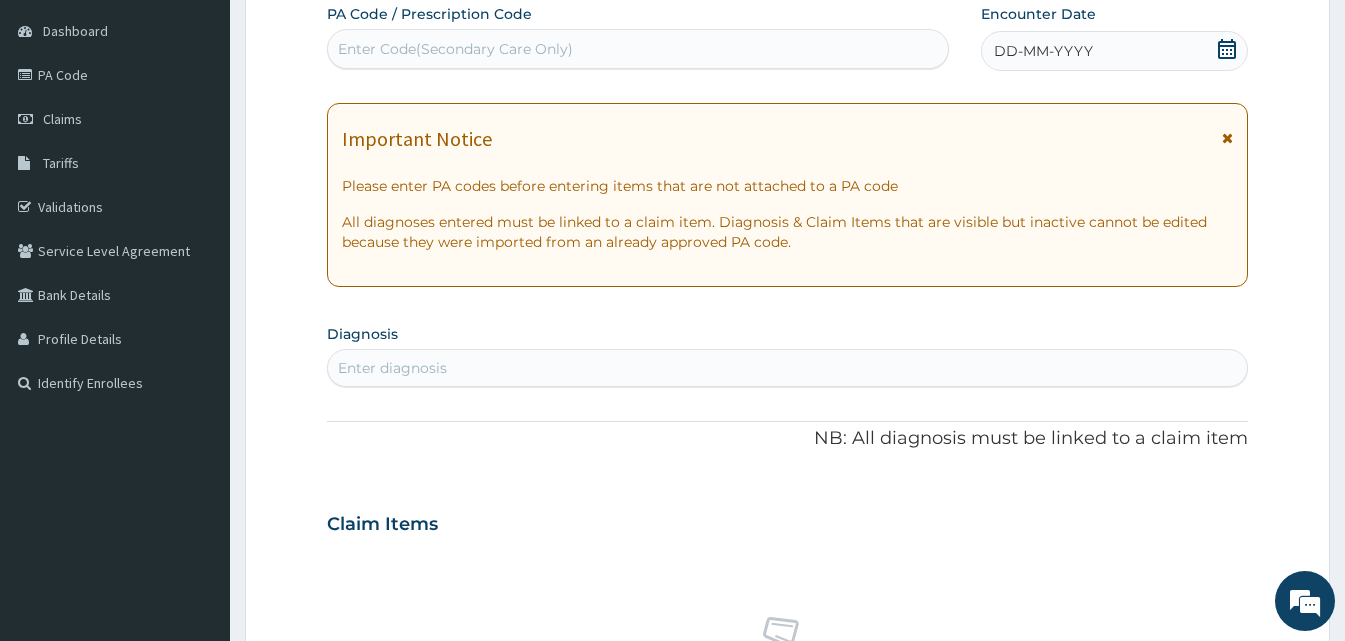 click on "DD-MM-YYYY" at bounding box center (1043, 51) 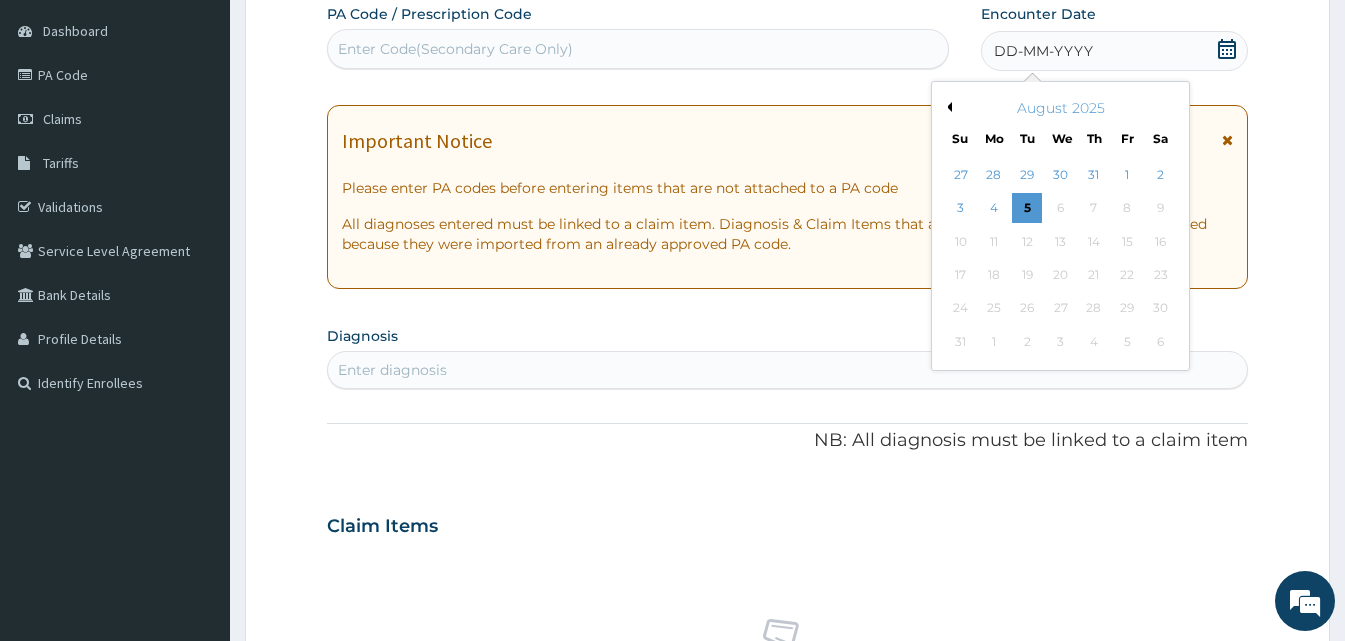 click on "August 2025" at bounding box center [1060, 108] 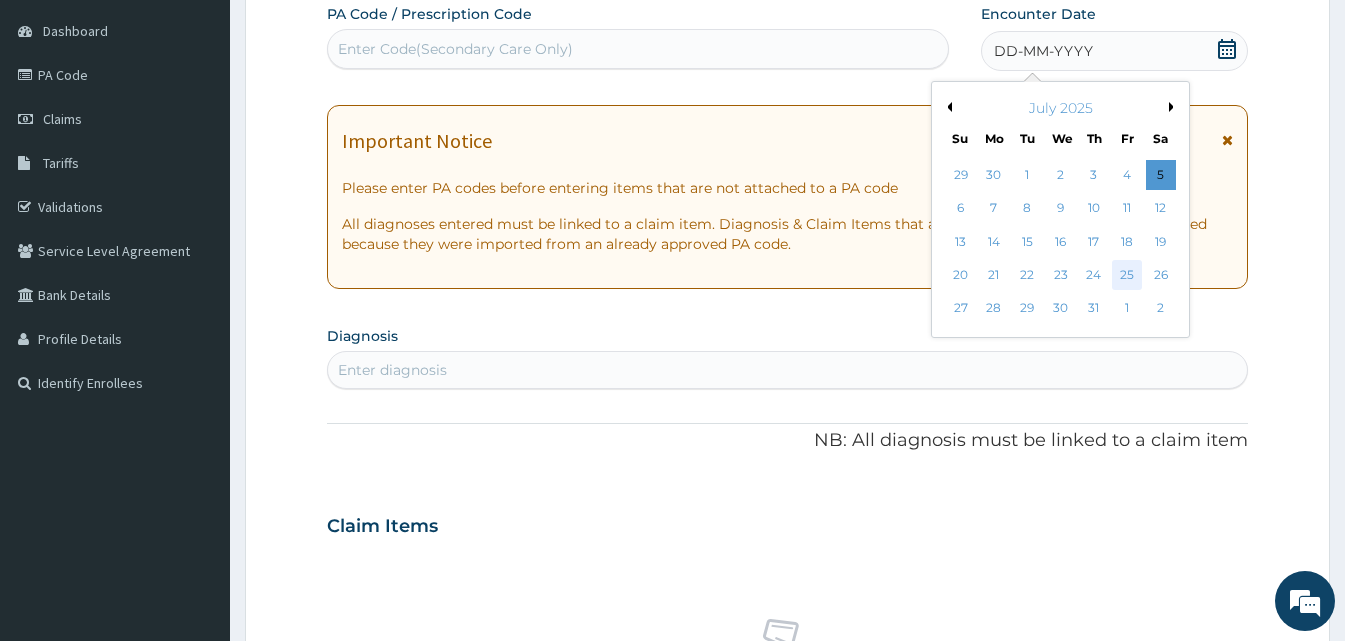 click on "25" at bounding box center [1127, 275] 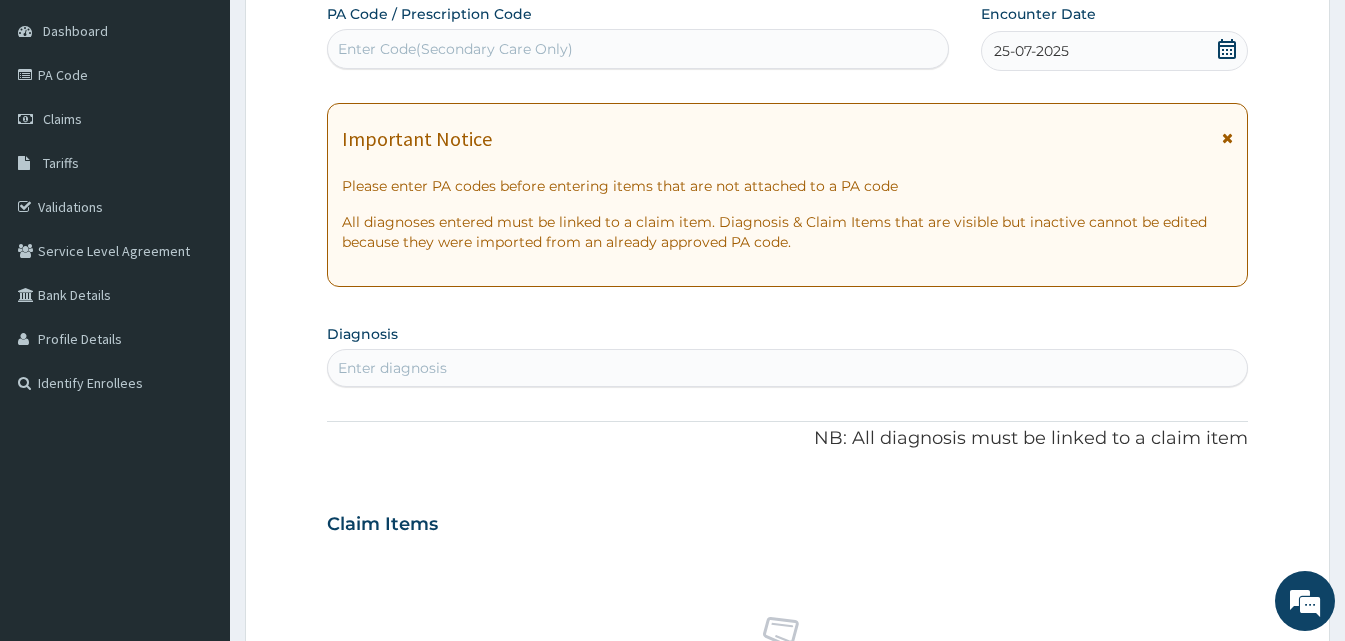 click on "Enter diagnosis" at bounding box center [787, 368] 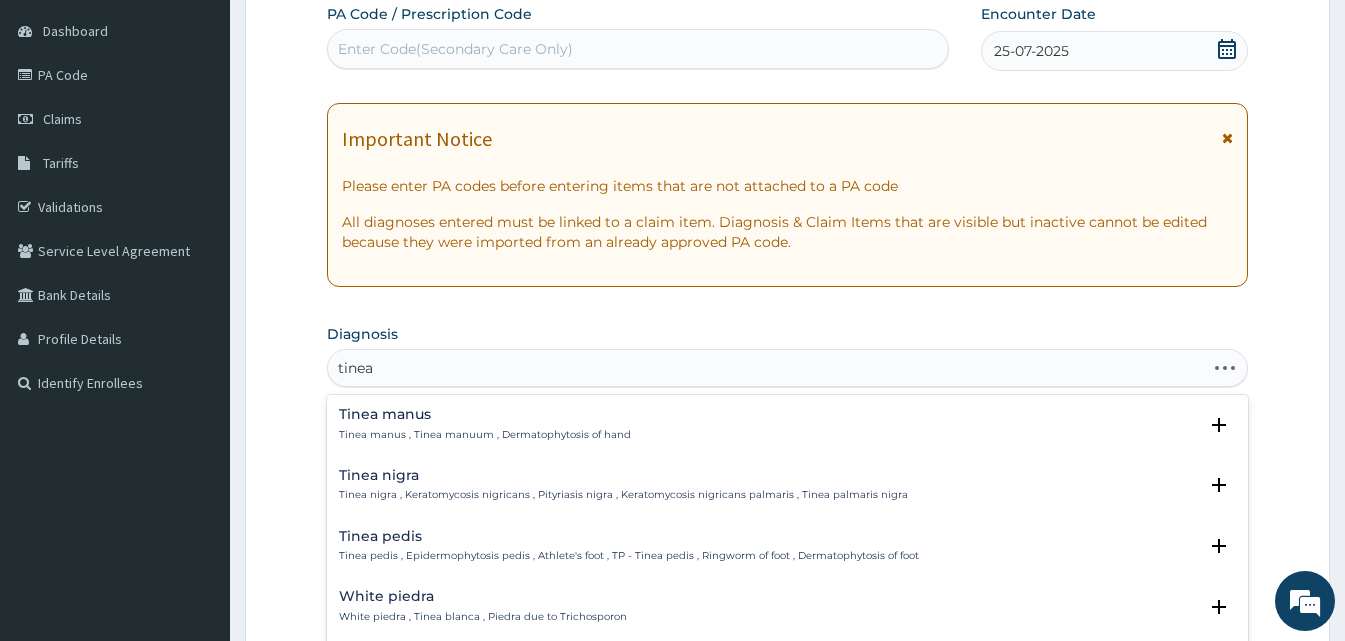 type on "tinea  c" 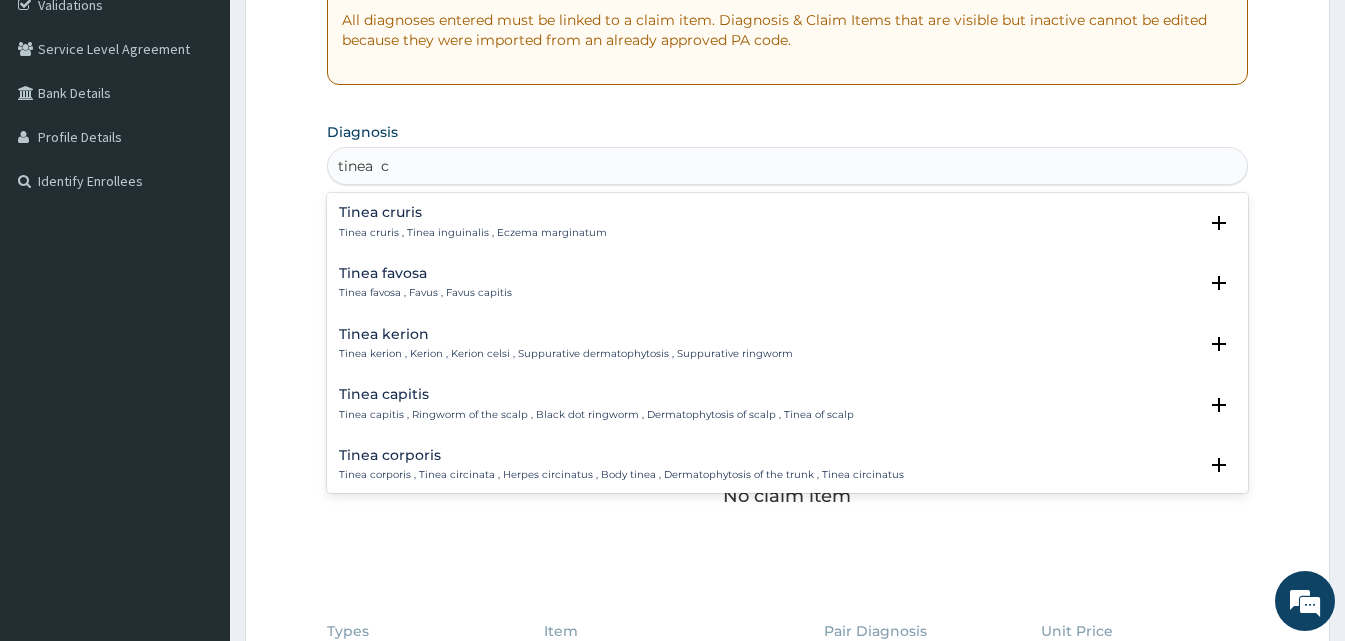 scroll, scrollTop: 427, scrollLeft: 0, axis: vertical 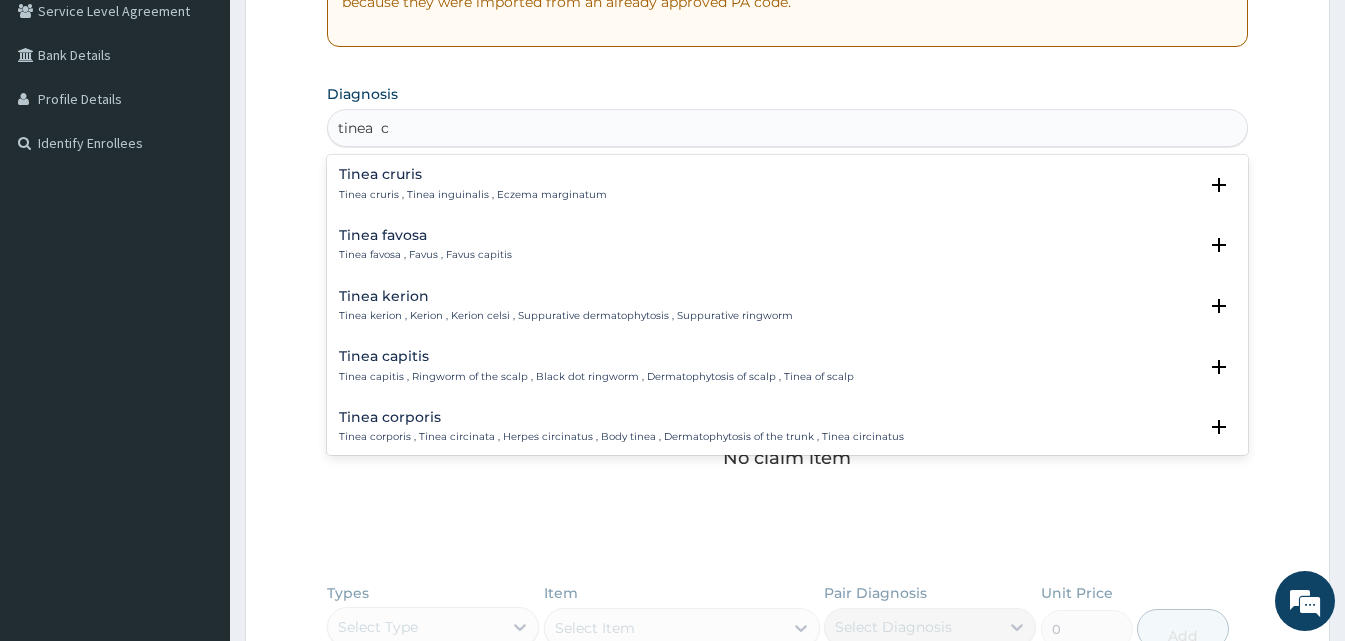 click on "Tinea capitis Tinea capitis , Ringworm of the scalp , Black dot ringworm , Dermatophytosis of scalp , Tinea of scalp" at bounding box center [596, 366] 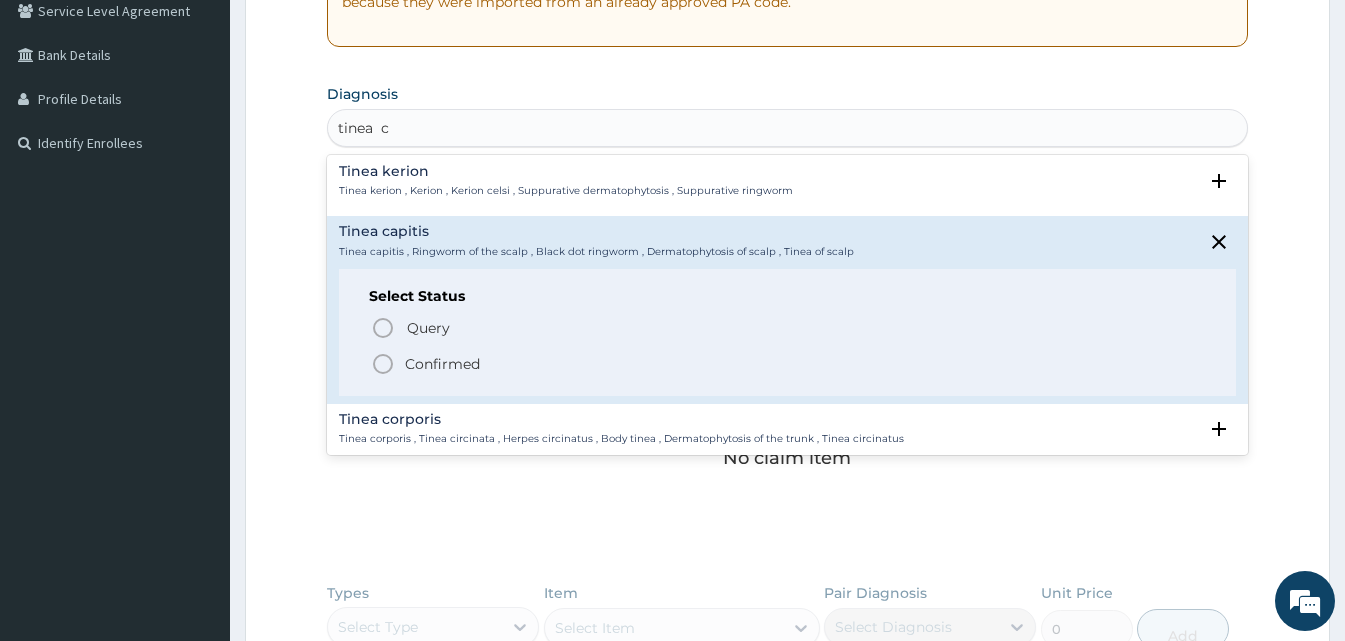 scroll, scrollTop: 160, scrollLeft: 0, axis: vertical 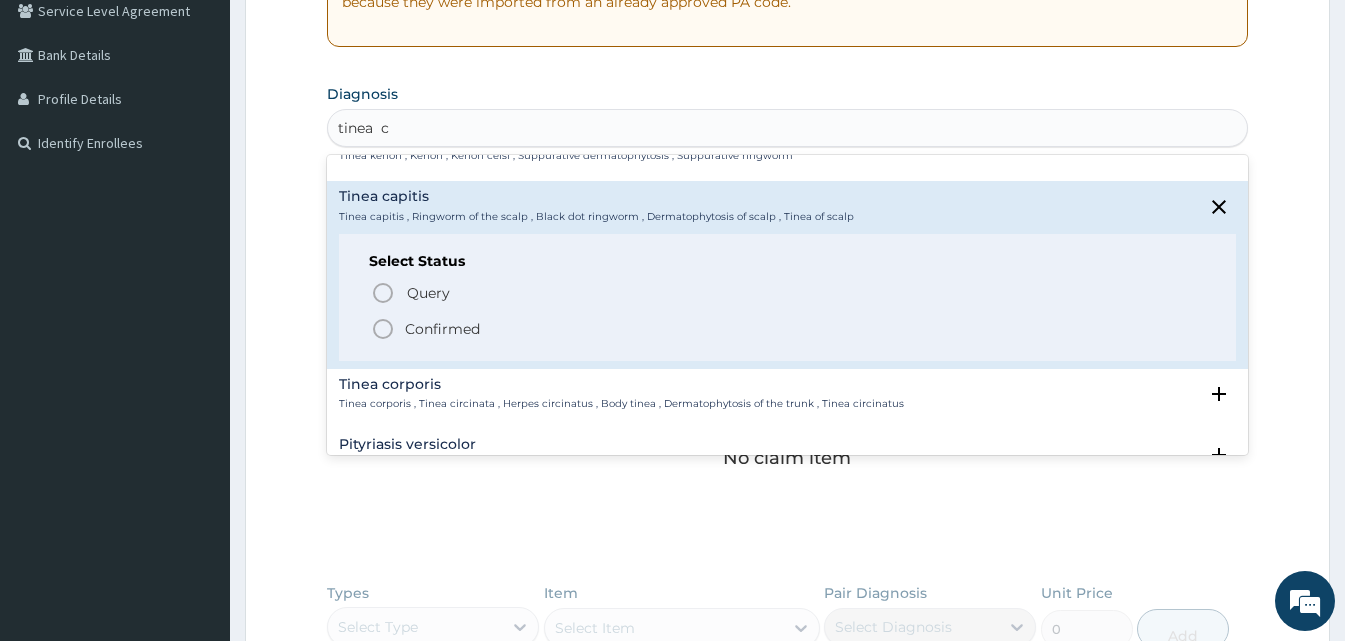 click 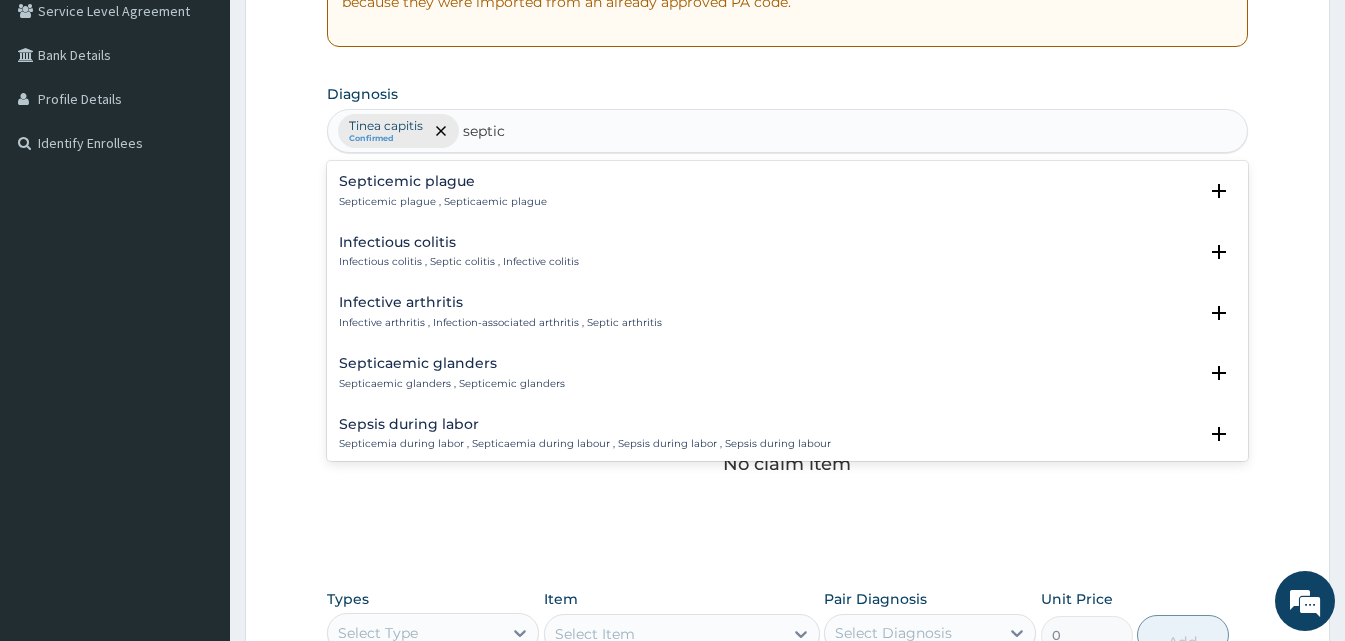 scroll, scrollTop: 760, scrollLeft: 0, axis: vertical 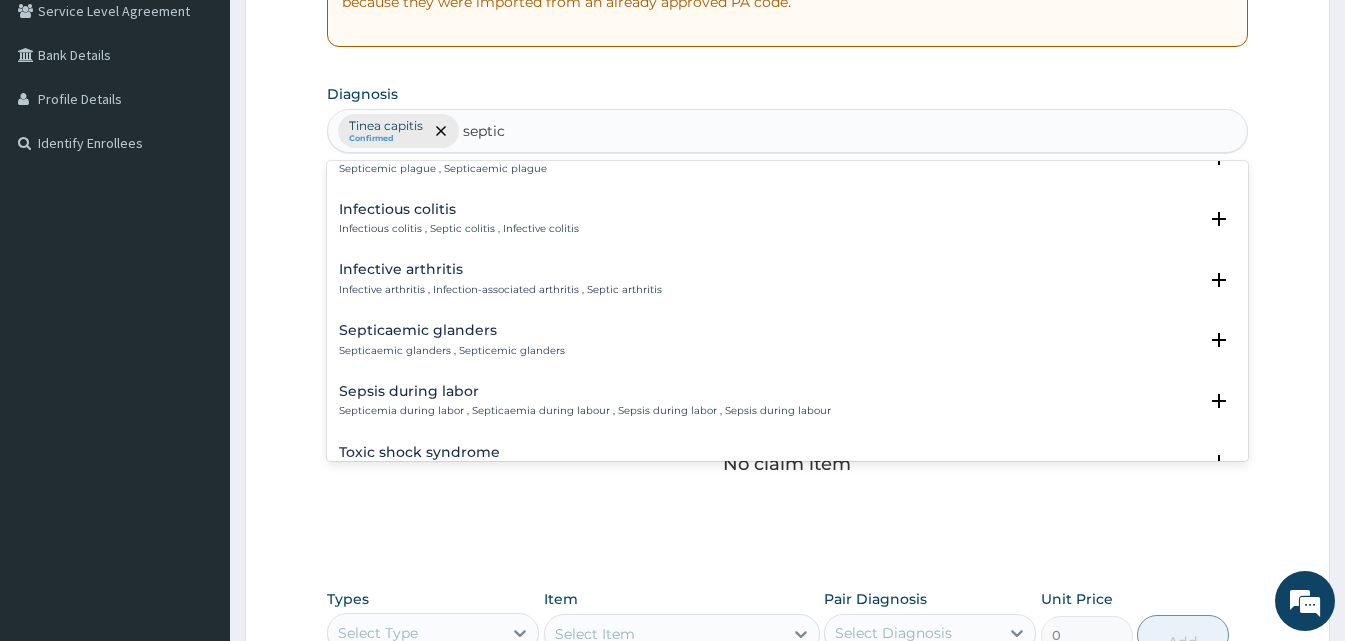 type on "septic" 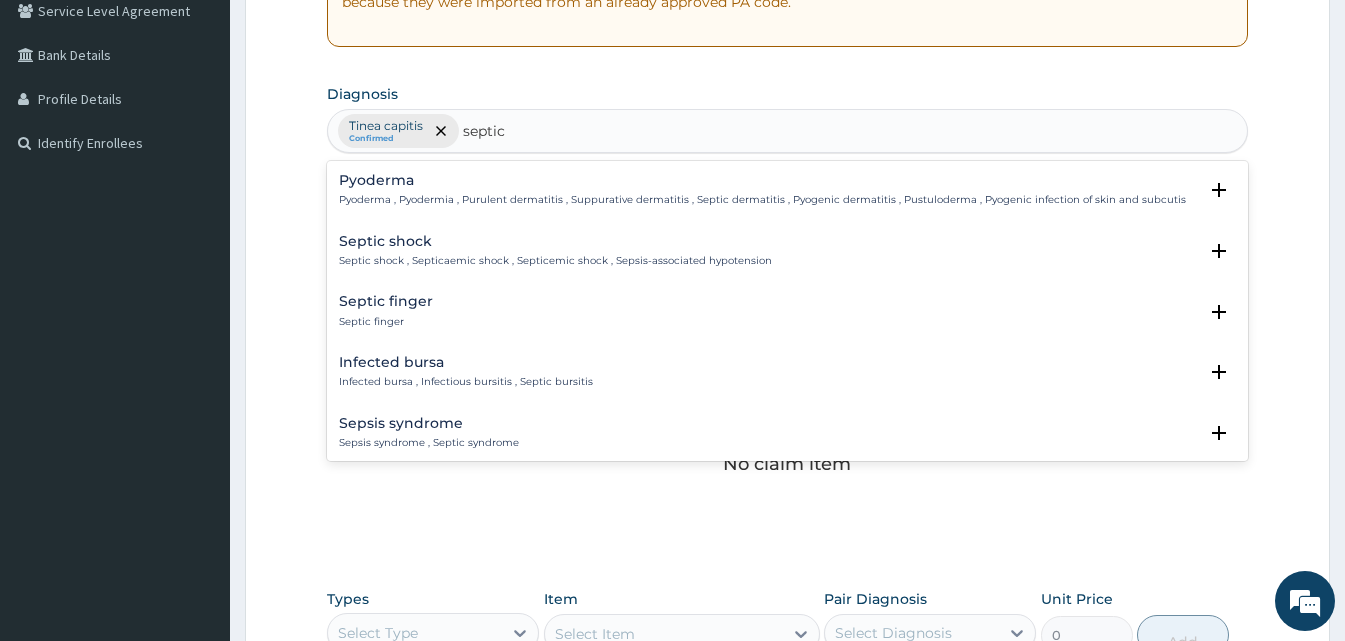 type on "septic" 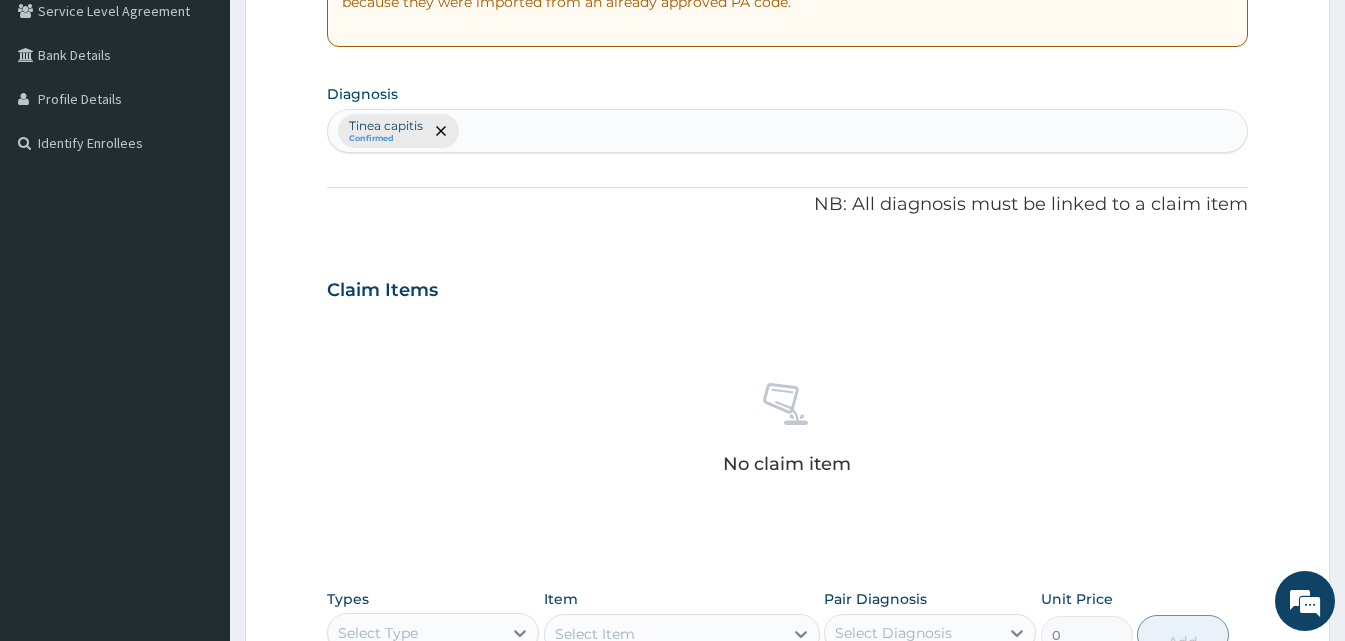 click on "Tinea capitis Confirmed" at bounding box center [787, 131] 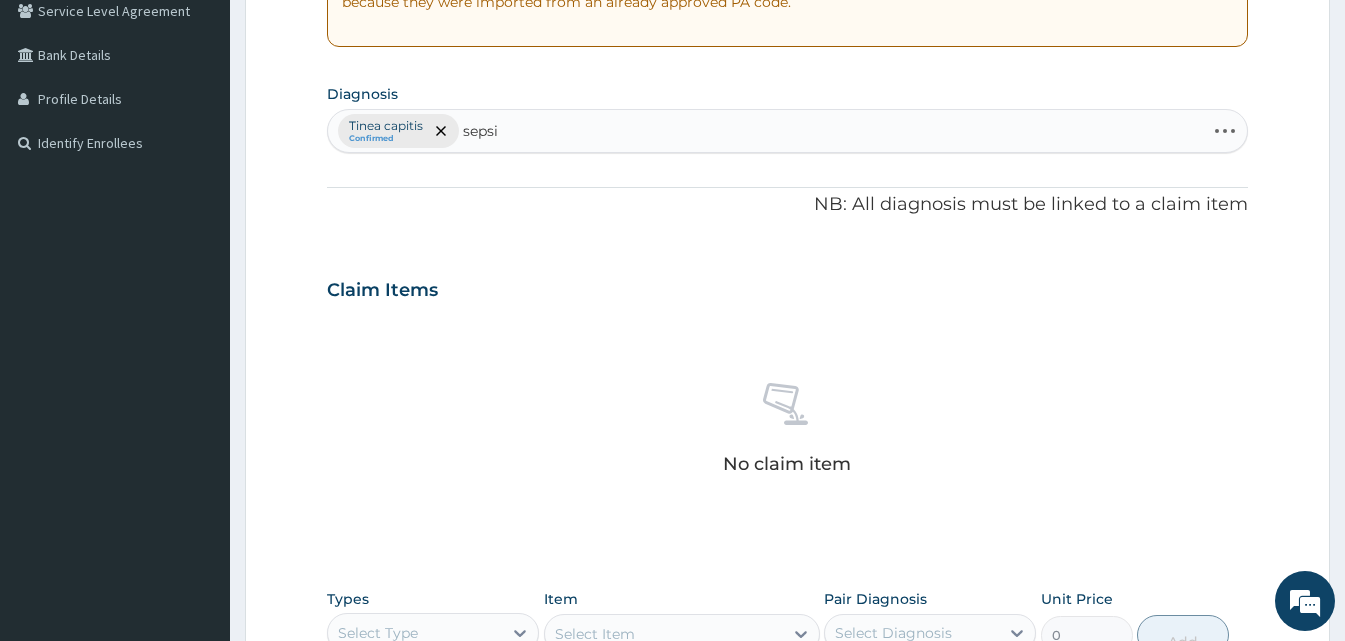 type on "sepsis" 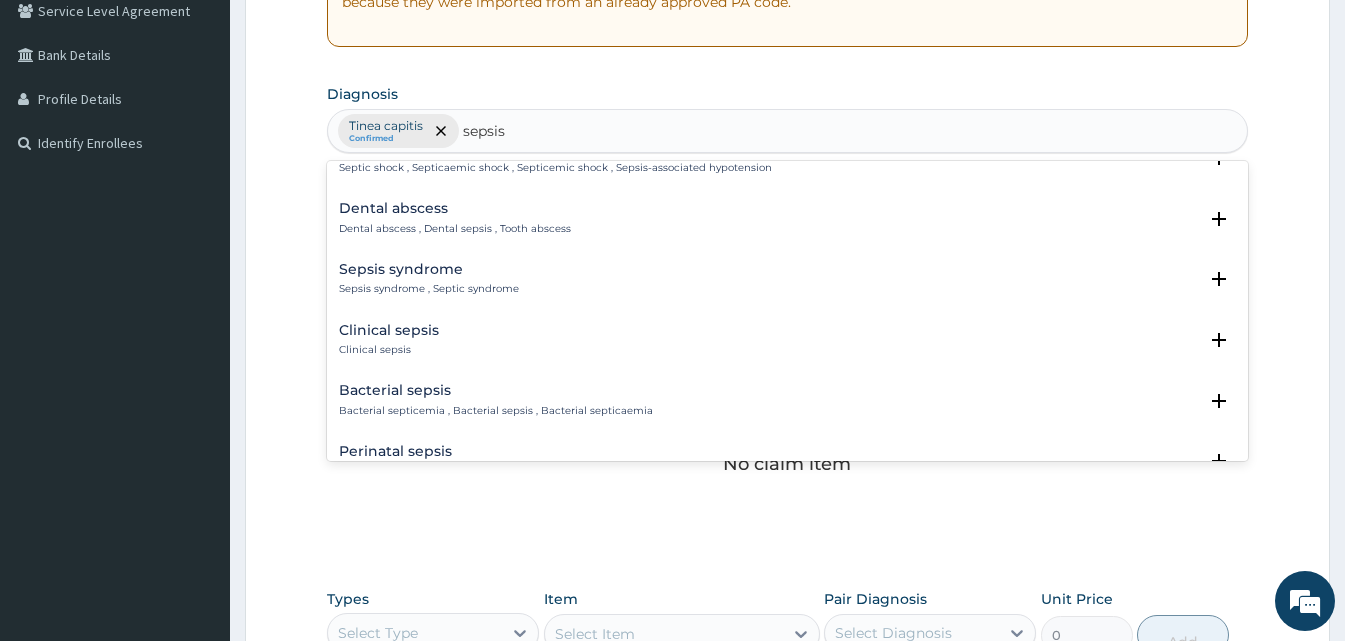 scroll, scrollTop: 120, scrollLeft: 0, axis: vertical 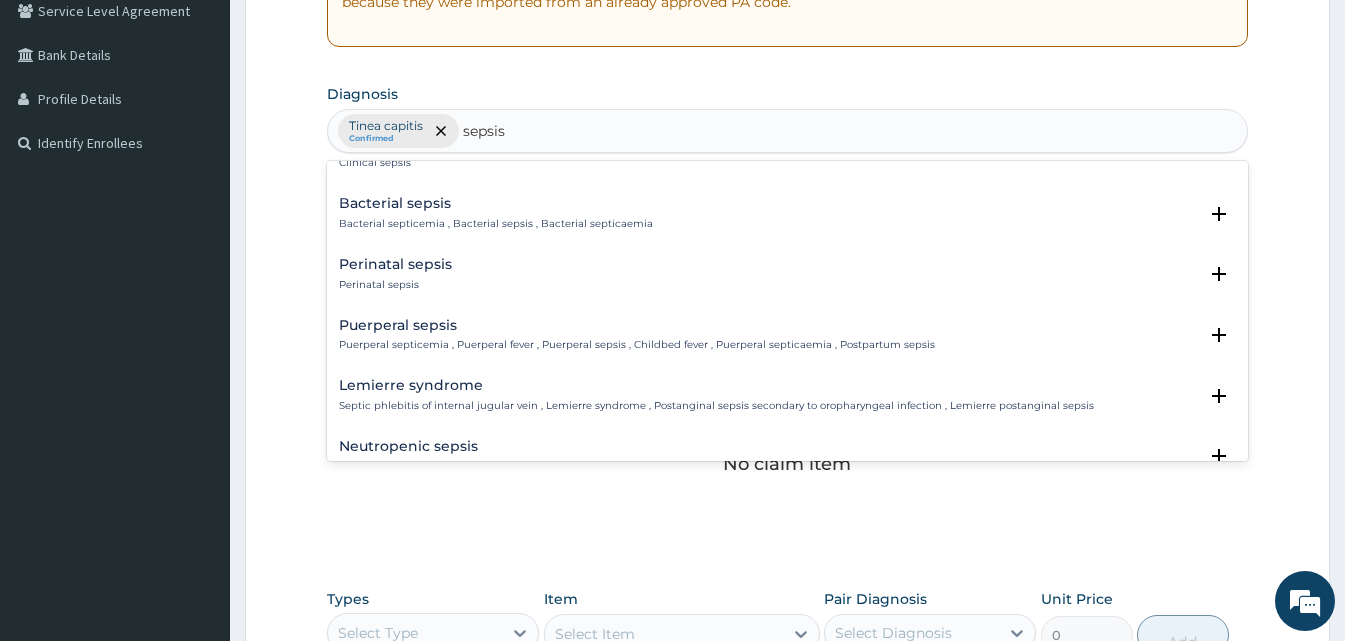 click on "Bacterial sepsis" at bounding box center [496, 203] 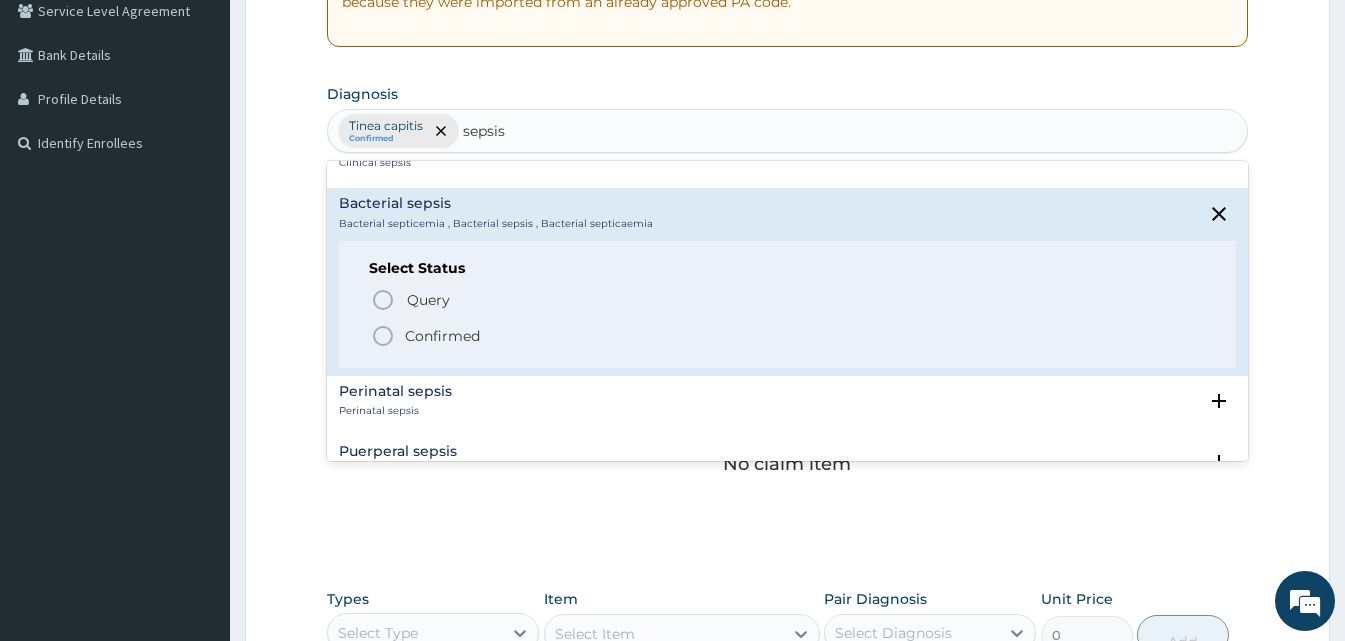 click 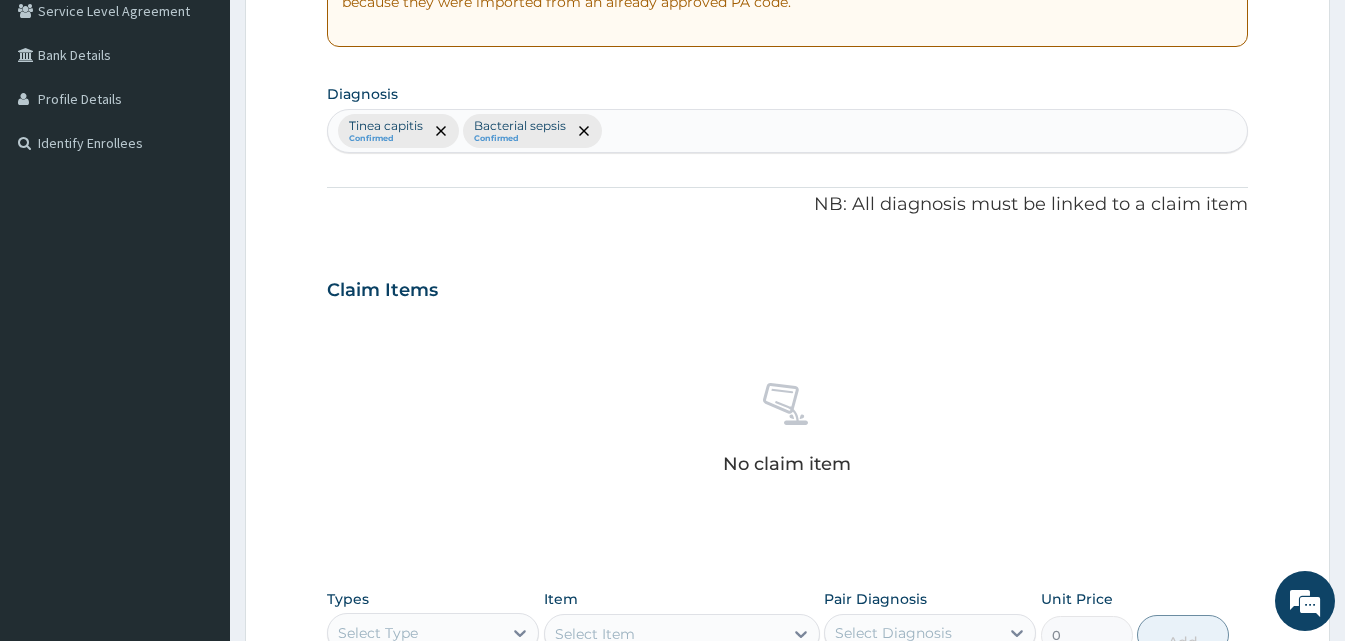 scroll, scrollTop: 801, scrollLeft: 0, axis: vertical 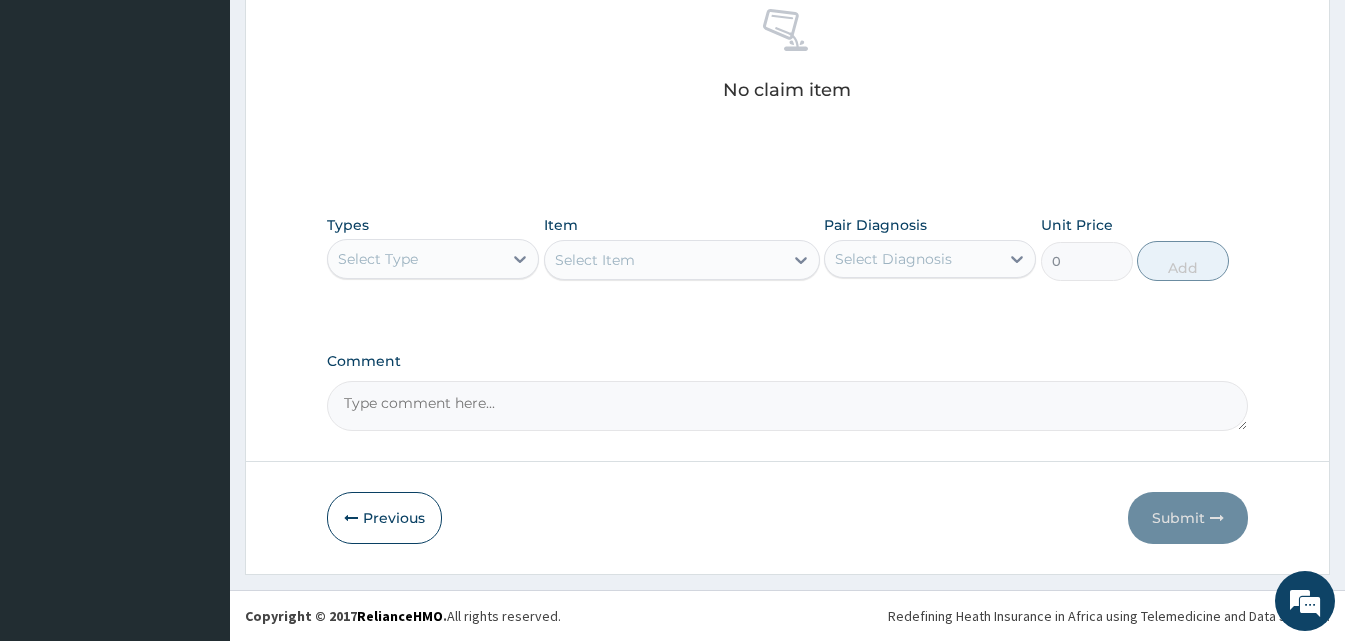 click on "Select Type" at bounding box center (415, 259) 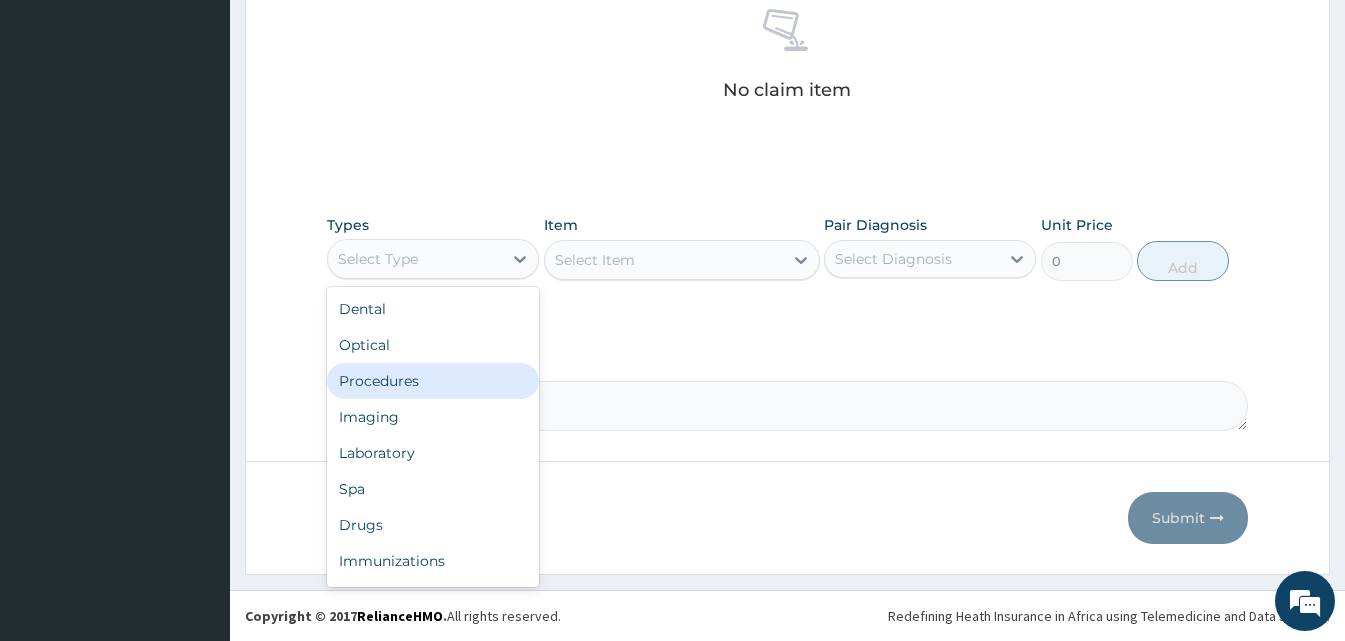 click on "Procedures" at bounding box center [433, 381] 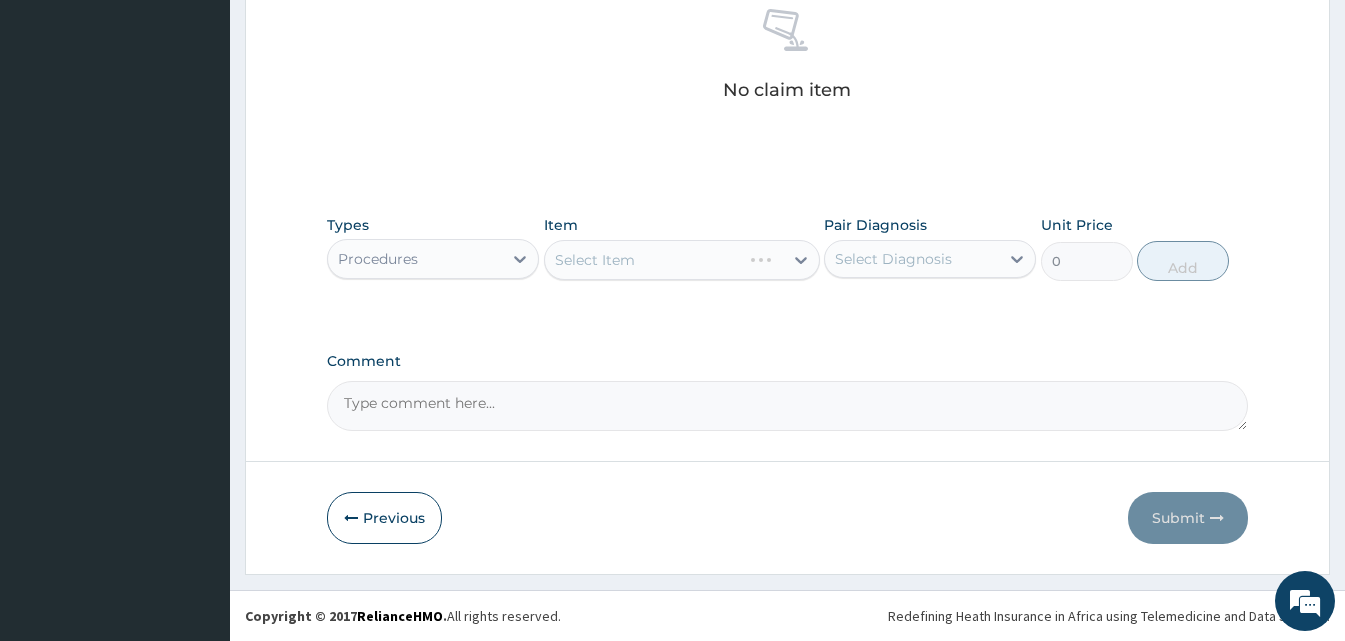 click on "Select Item" at bounding box center [682, 260] 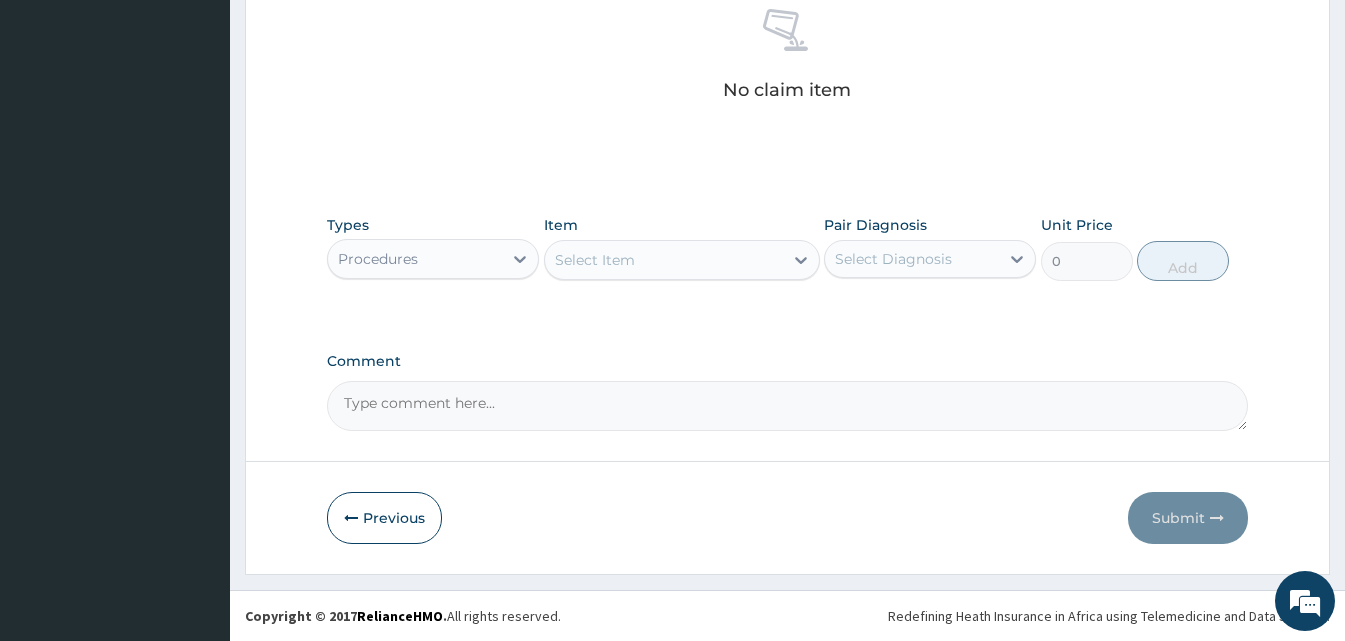 click on "Select Item" at bounding box center (664, 260) 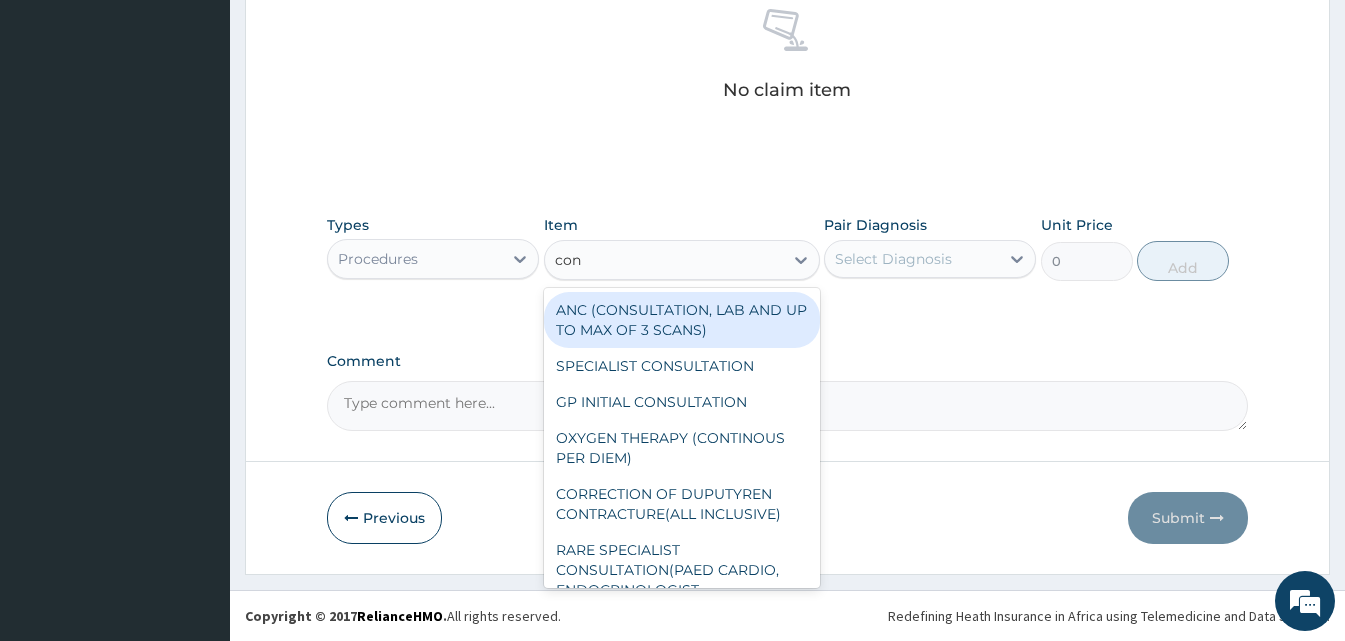 type on "cons" 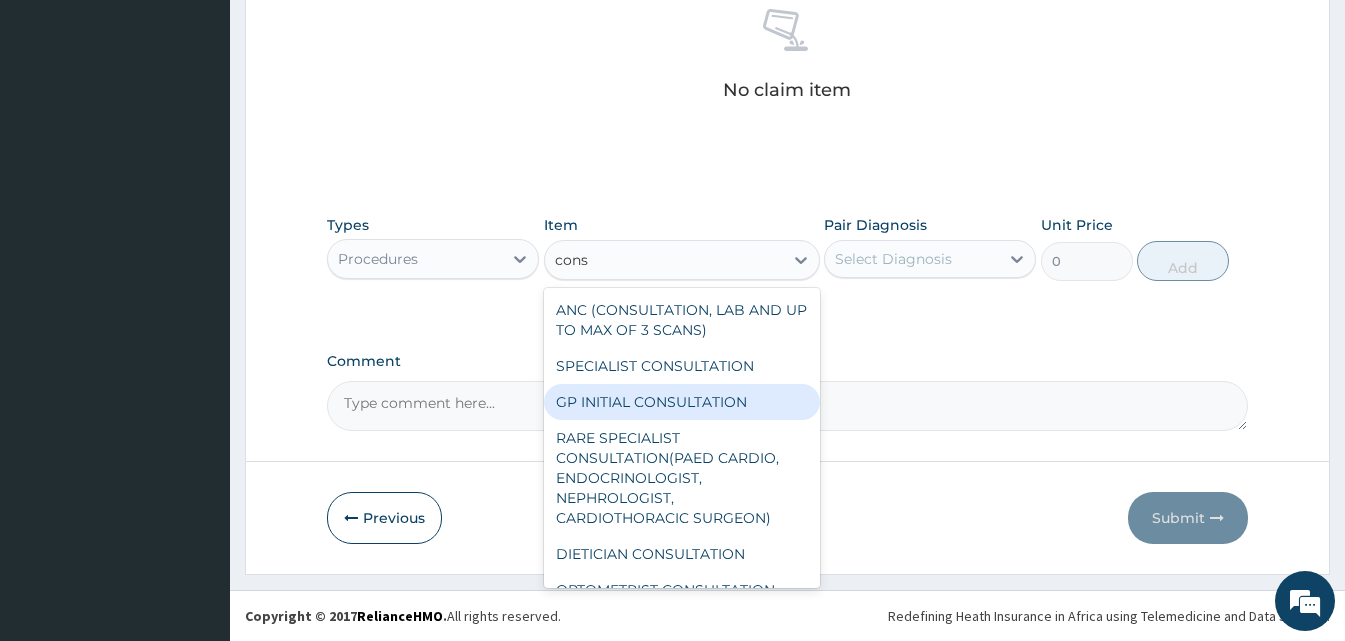 click on "GP INITIAL CONSULTATION" at bounding box center (682, 402) 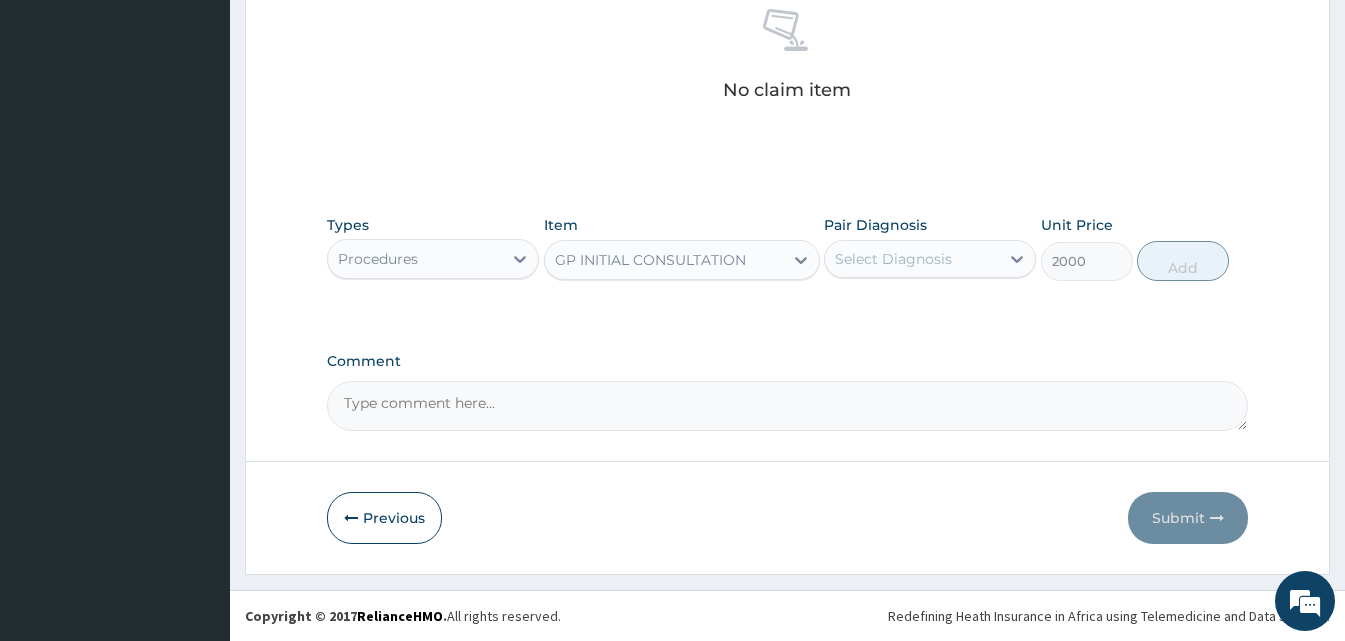 click on "Select Diagnosis" at bounding box center (912, 259) 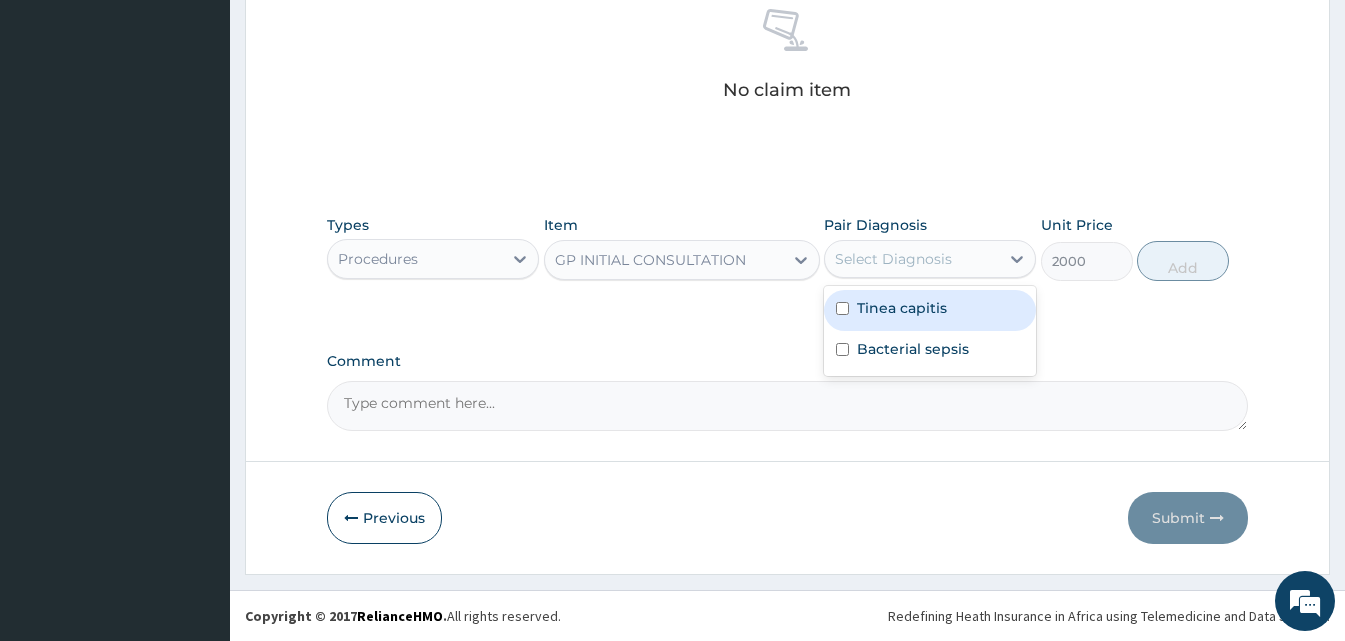 click on "Tinea capitis" at bounding box center [902, 308] 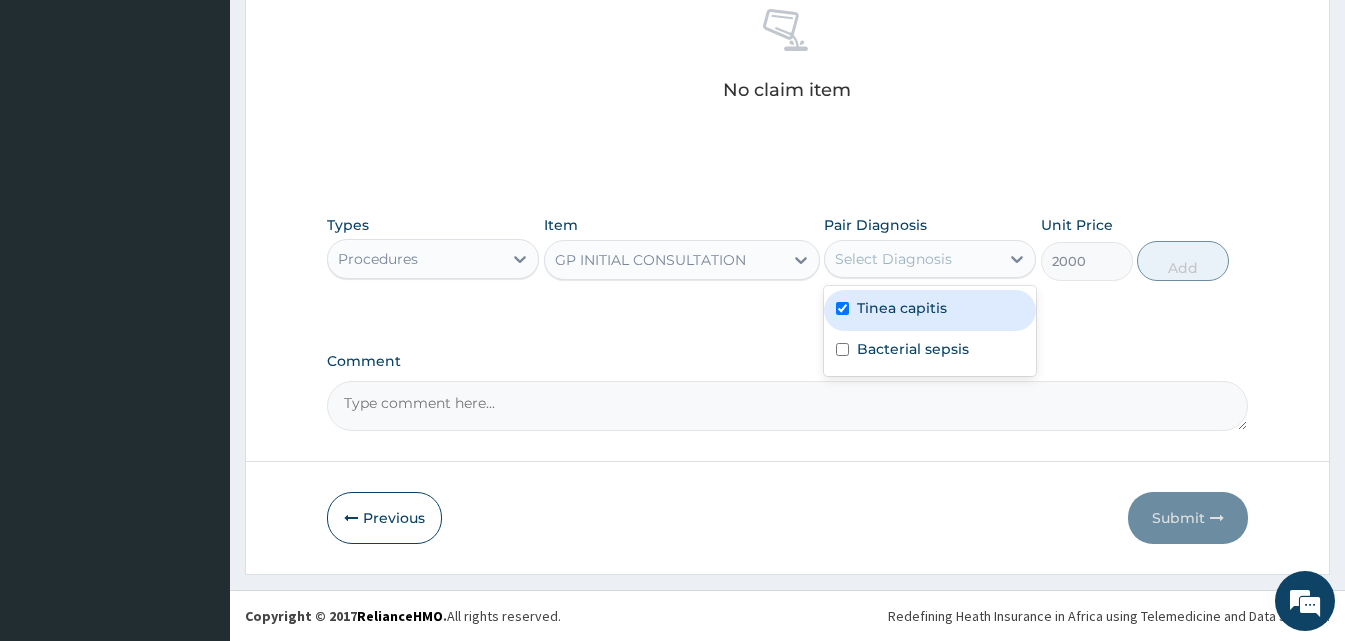 checkbox on "true" 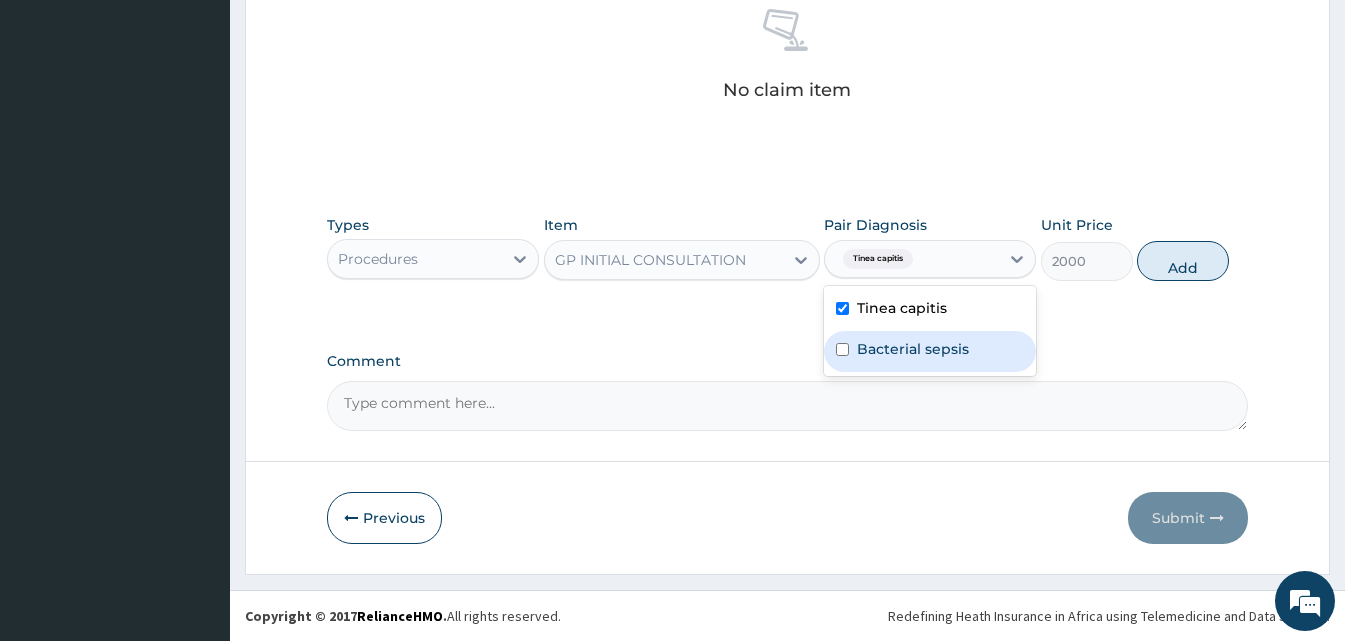 click on "Bacterial sepsis" at bounding box center [913, 349] 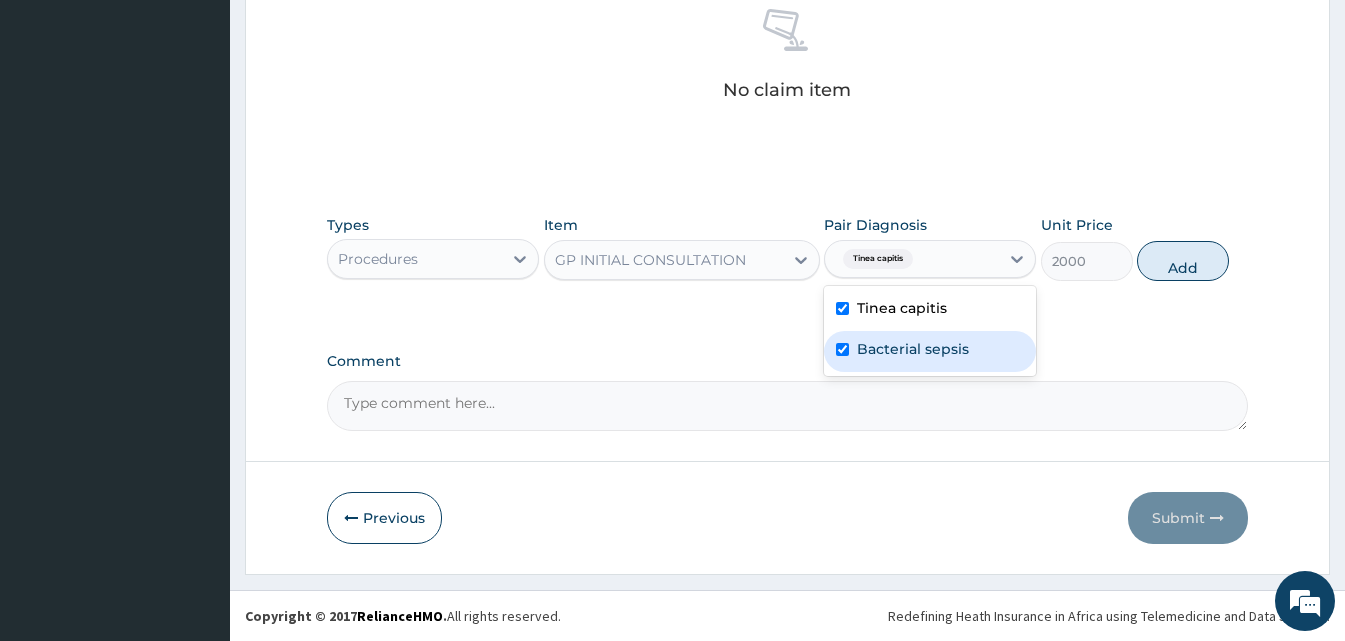 checkbox on "true" 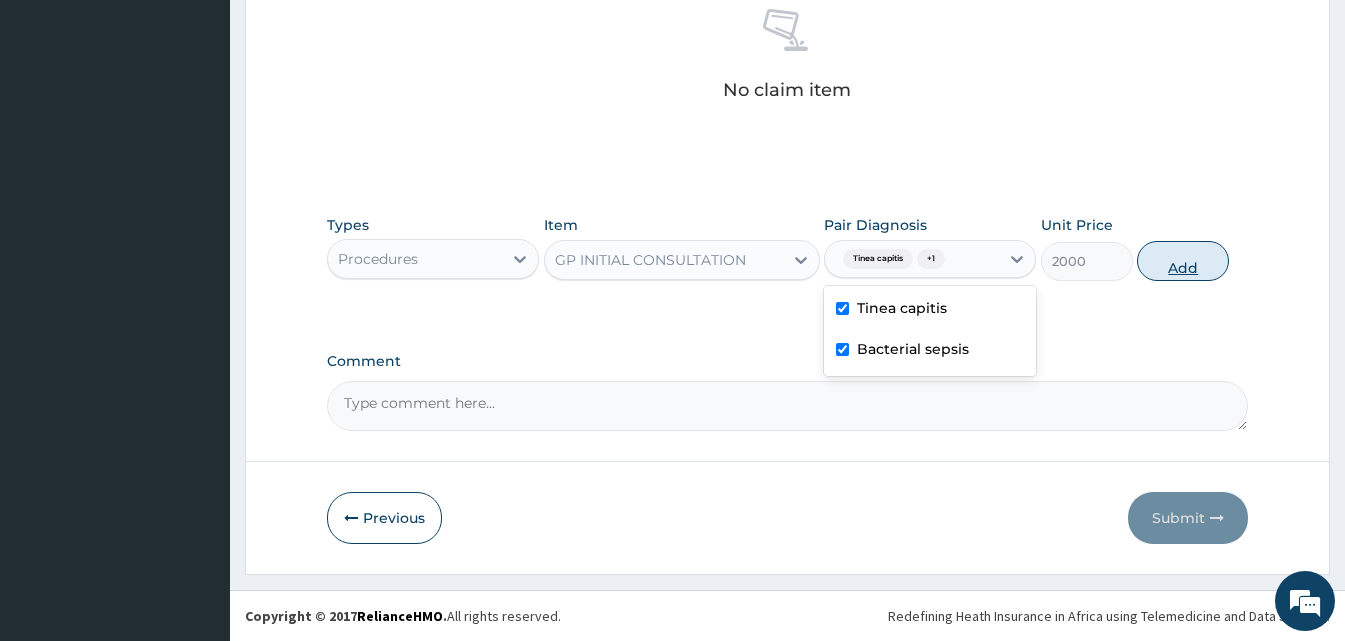 click on "Add" at bounding box center (1183, 261) 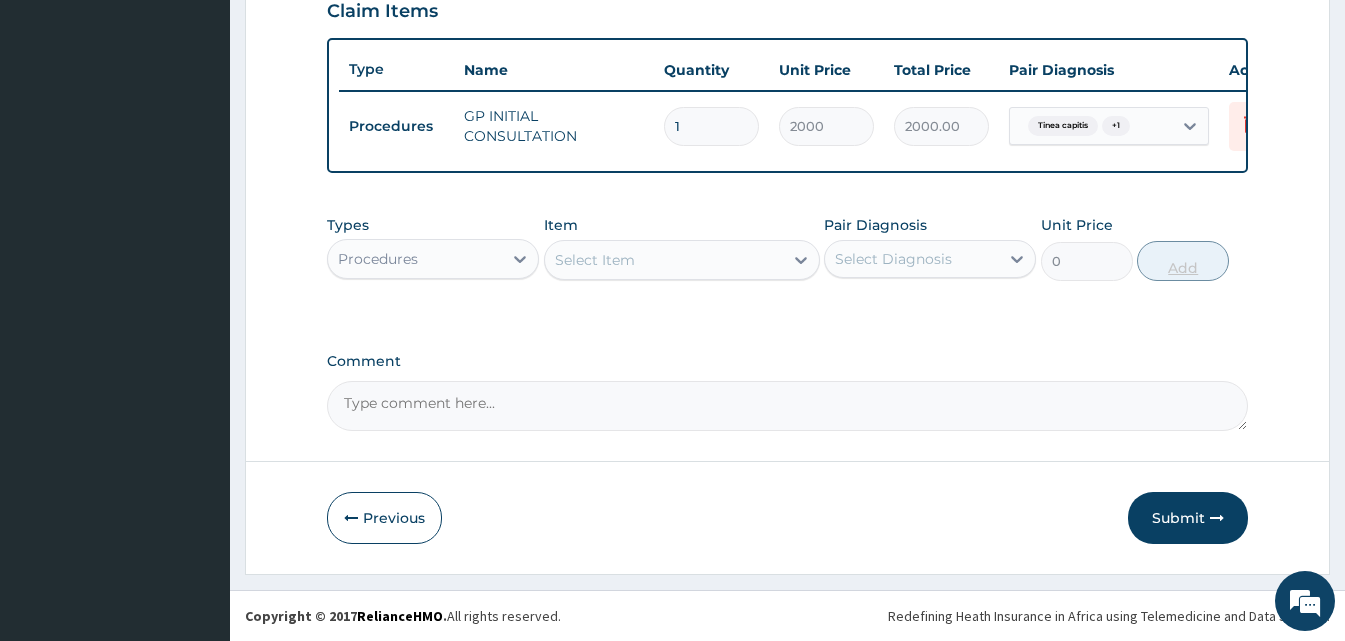 scroll, scrollTop: 721, scrollLeft: 0, axis: vertical 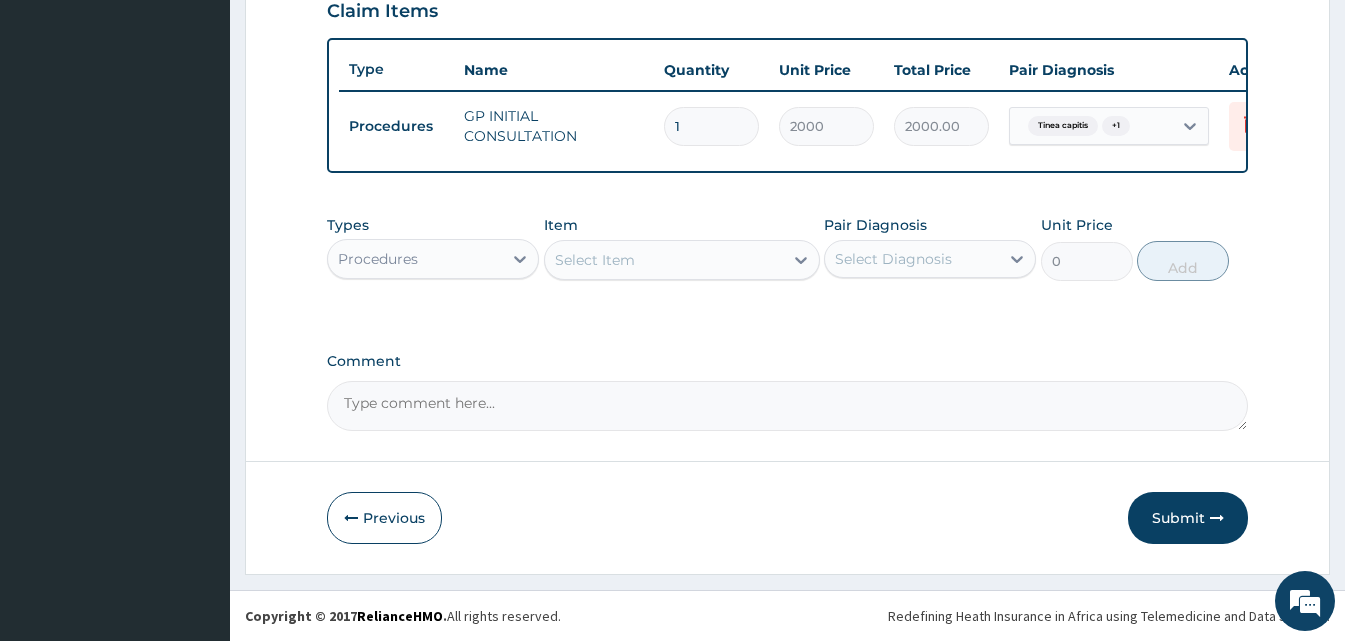 click on "Procedures" at bounding box center (415, 259) 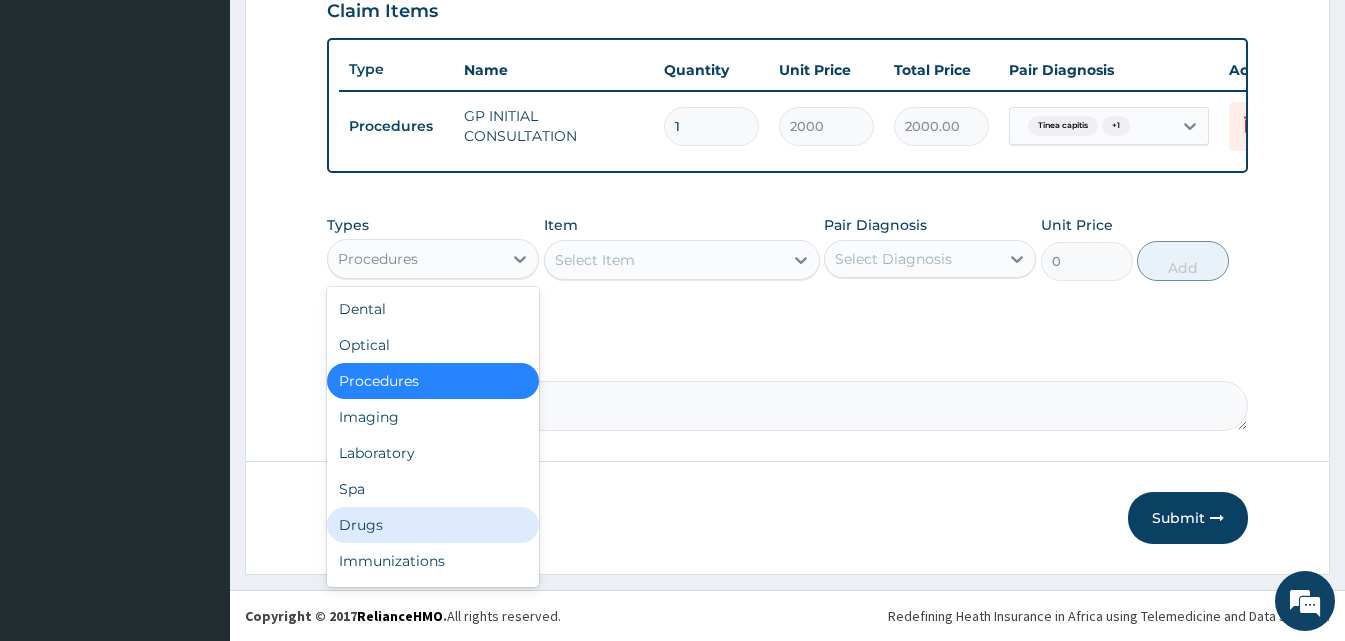 click on "Drugs" at bounding box center [433, 525] 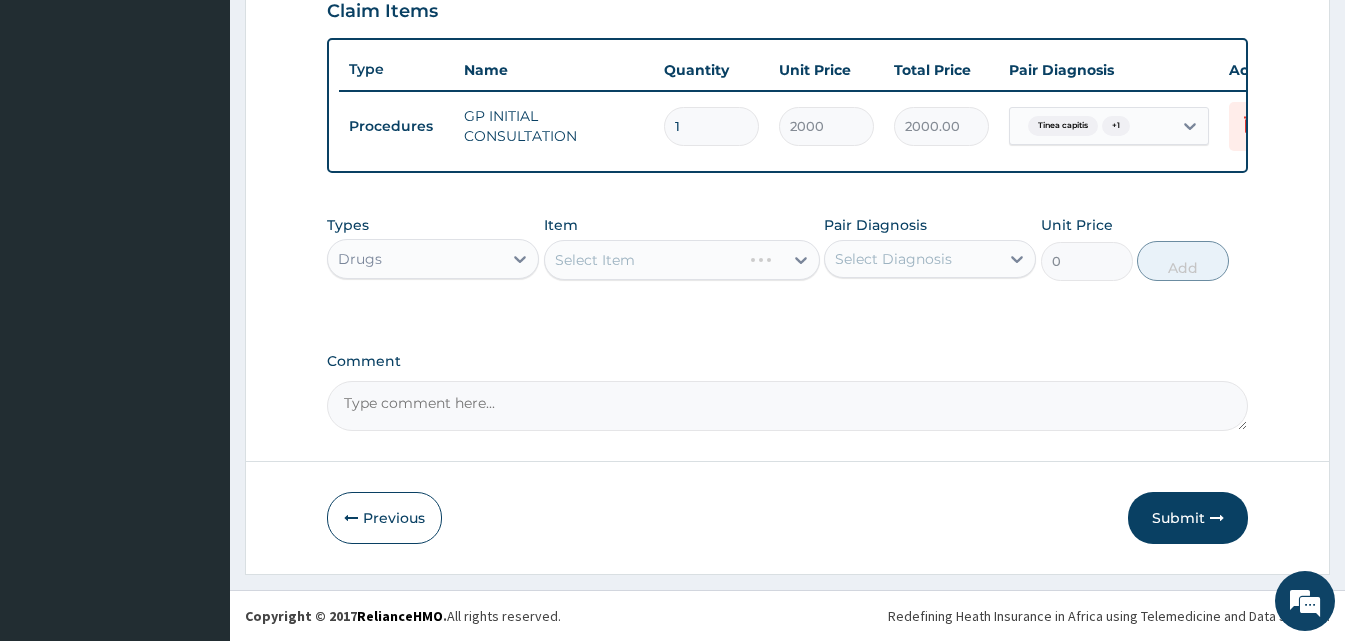 click on "Select Item" at bounding box center (682, 260) 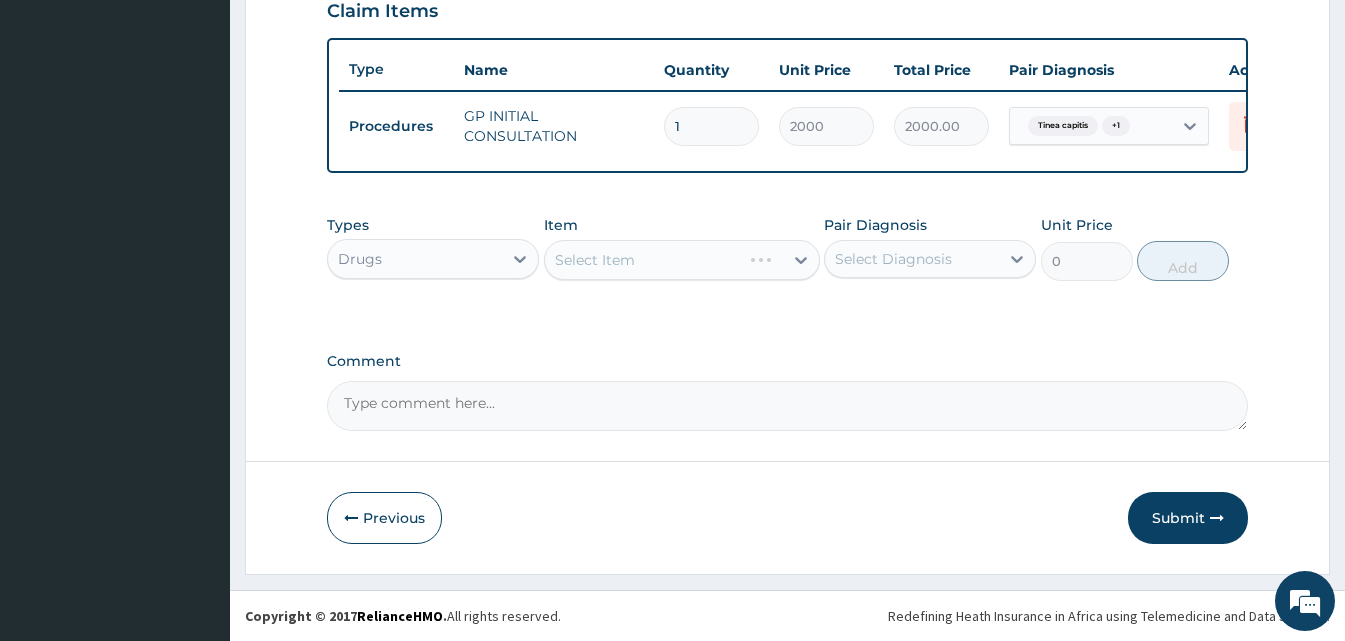 click on "Select Item" at bounding box center (682, 260) 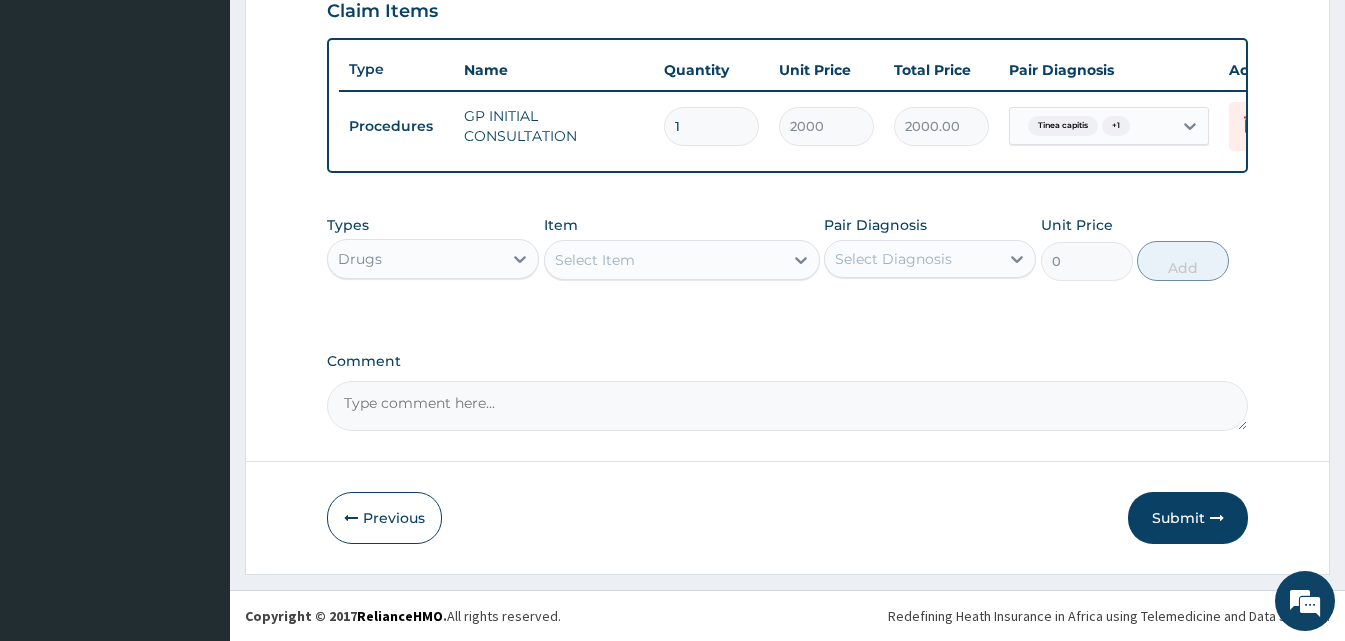 click on "Select Item" at bounding box center [595, 260] 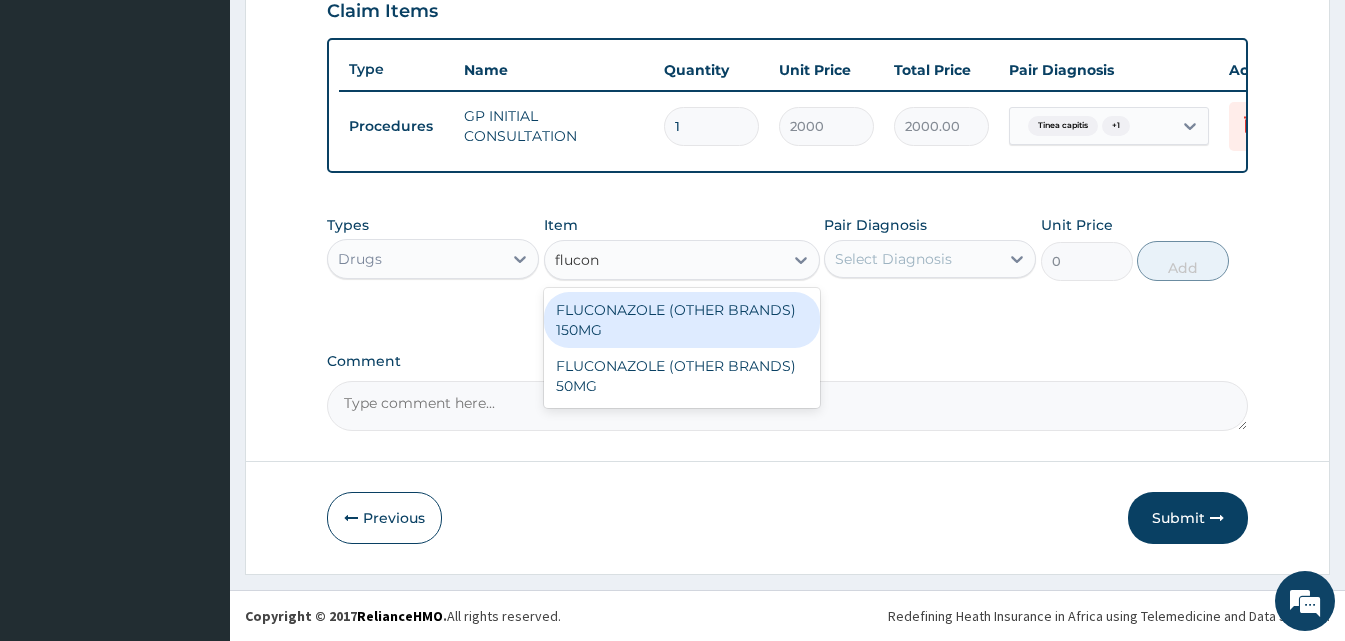 type on "flucona" 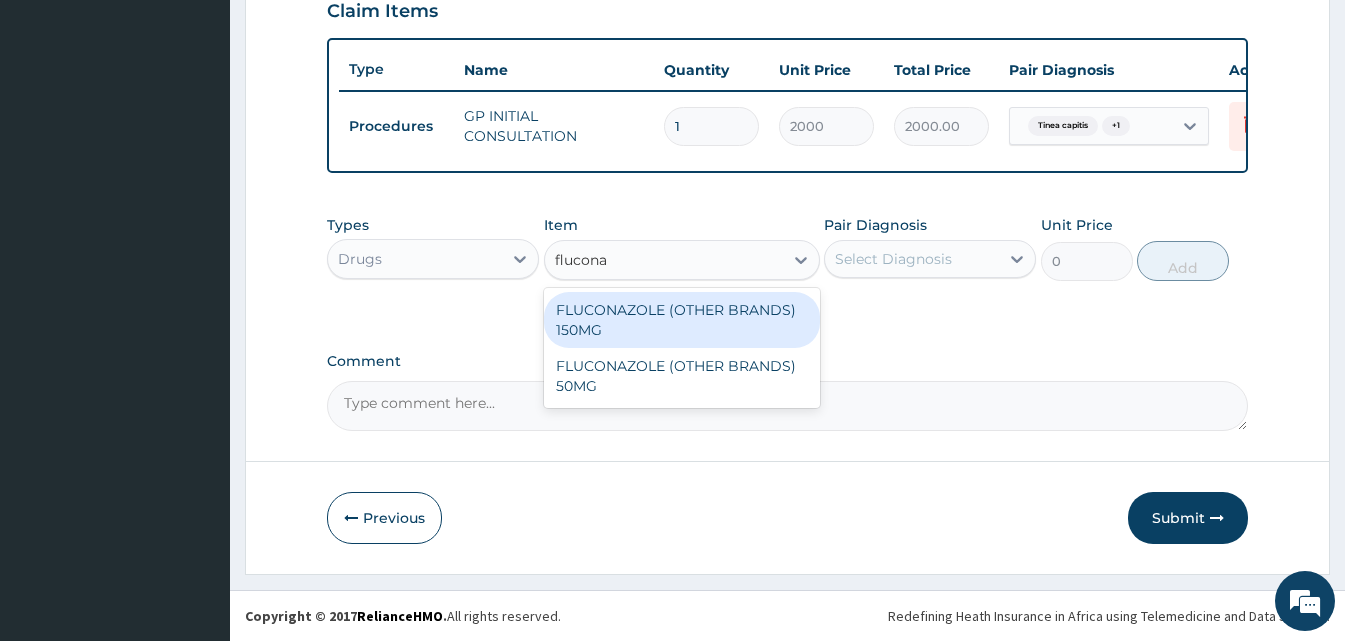click on "FLUCONAZOLE (OTHER BRANDS) 150MG" at bounding box center (682, 320) 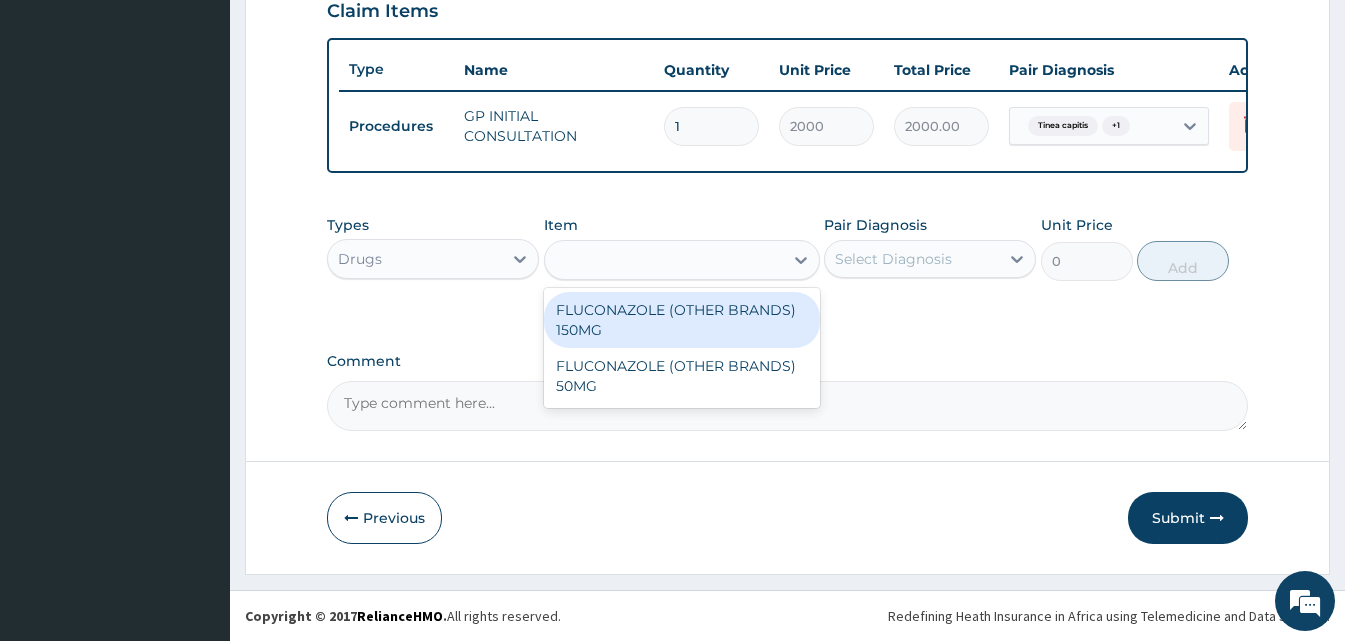 type on "624" 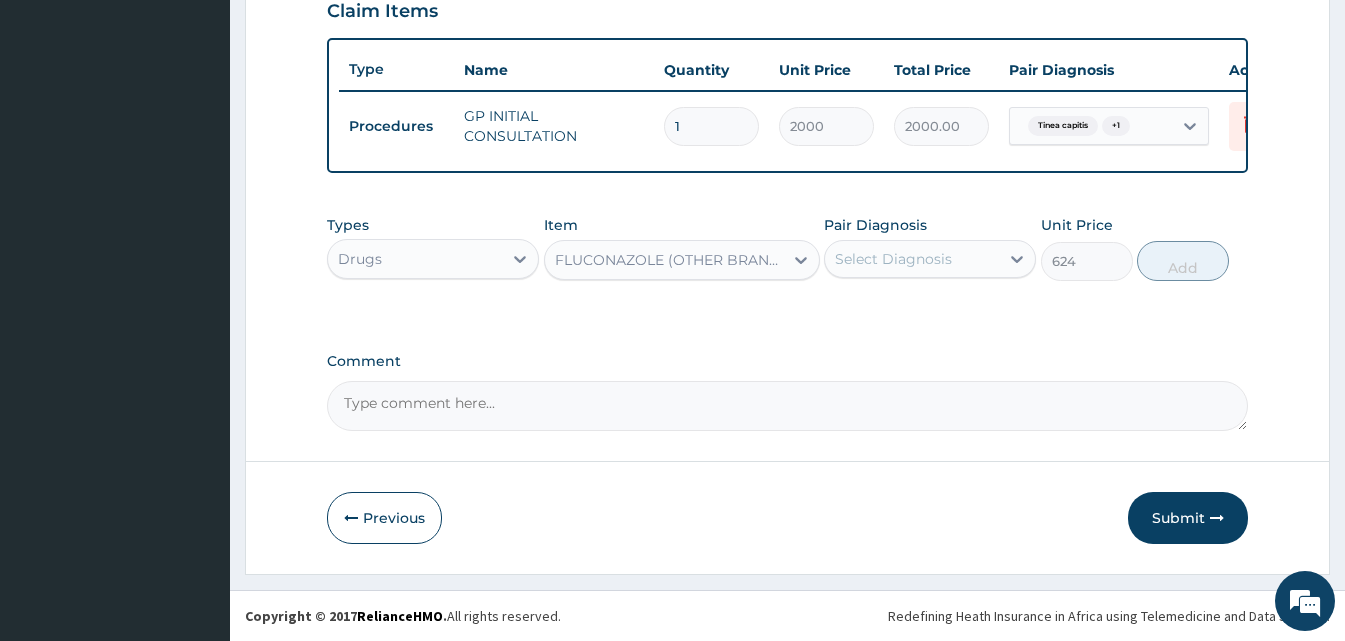 click on "FLUCONAZOLE (OTHER BRANDS) 150MG" at bounding box center [670, 260] 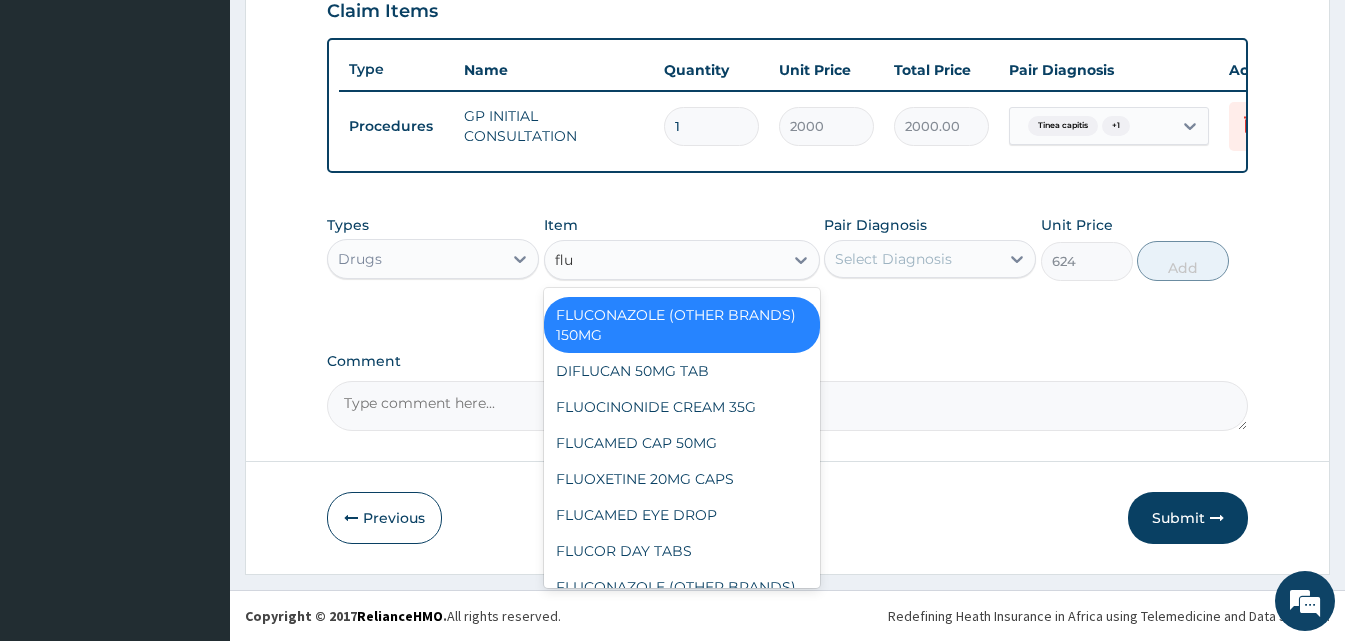 scroll, scrollTop: 0, scrollLeft: 0, axis: both 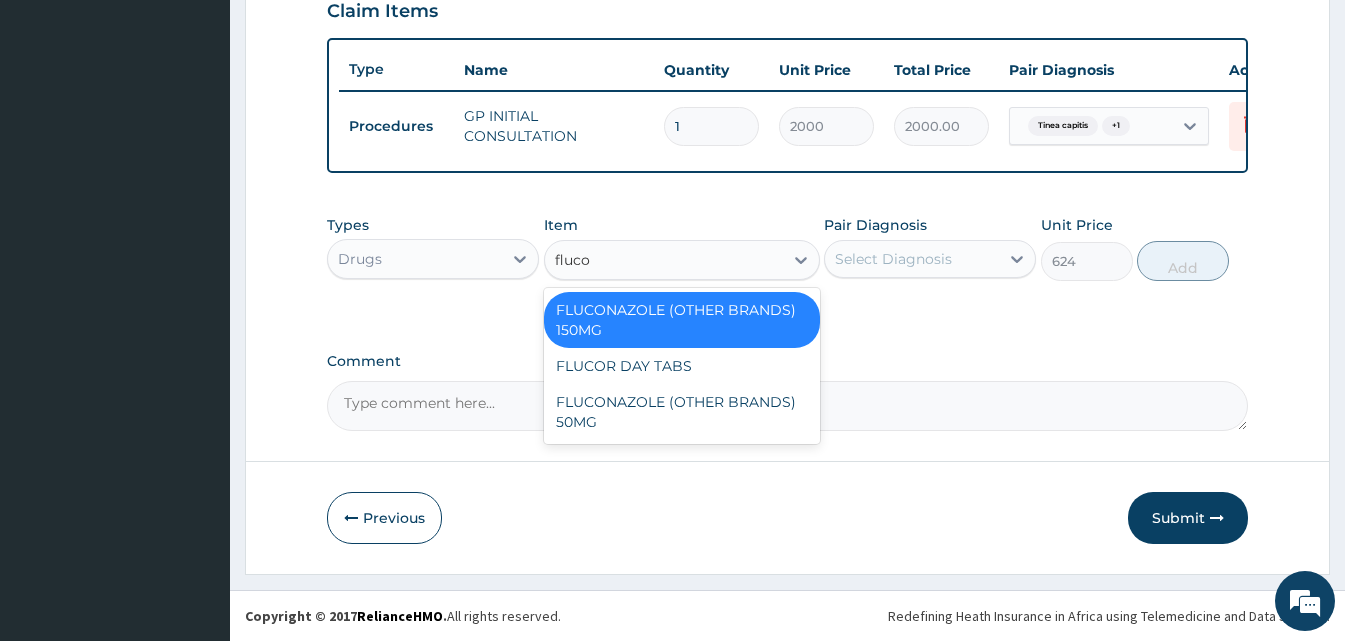 type on "flucon" 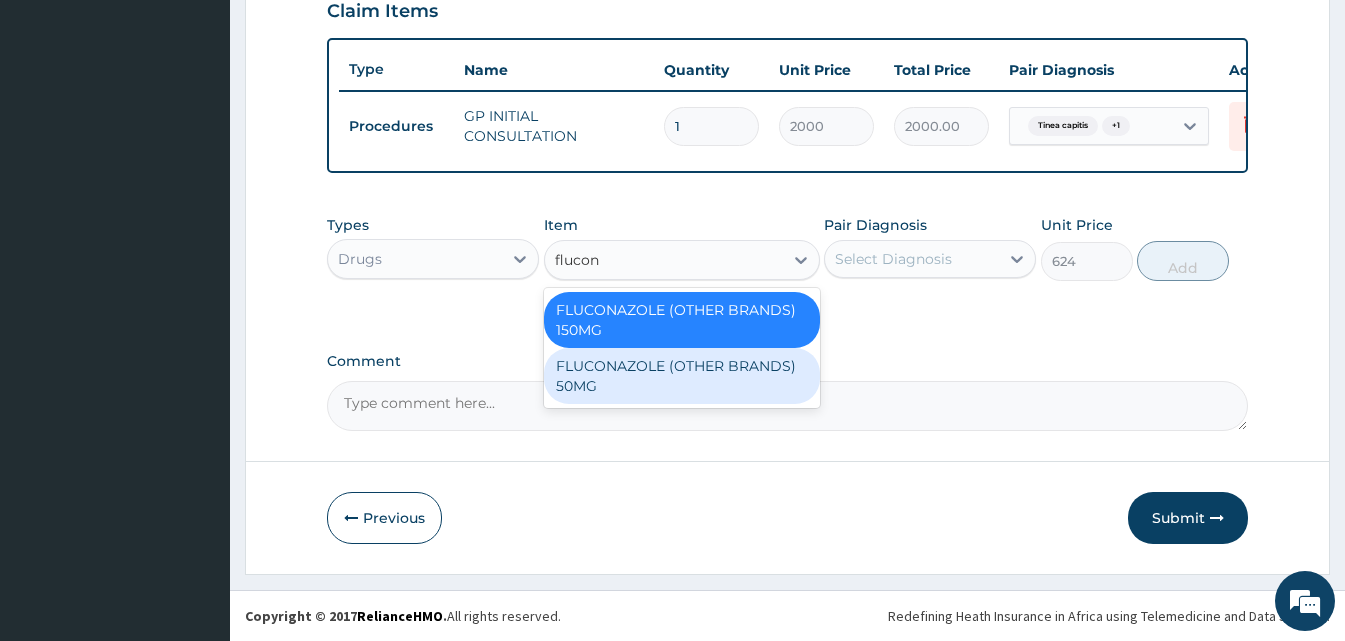 click on "FLUCONAZOLE (OTHER BRANDS)  50MG" at bounding box center (682, 376) 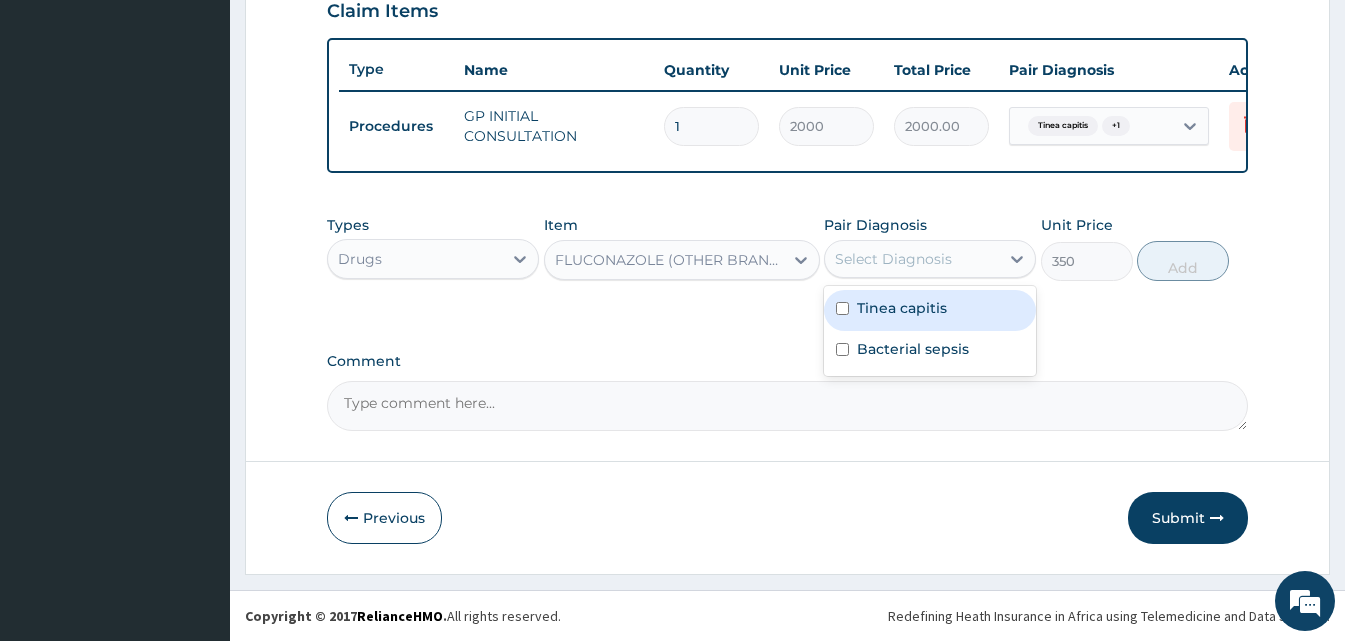click on "Select Diagnosis" at bounding box center [912, 259] 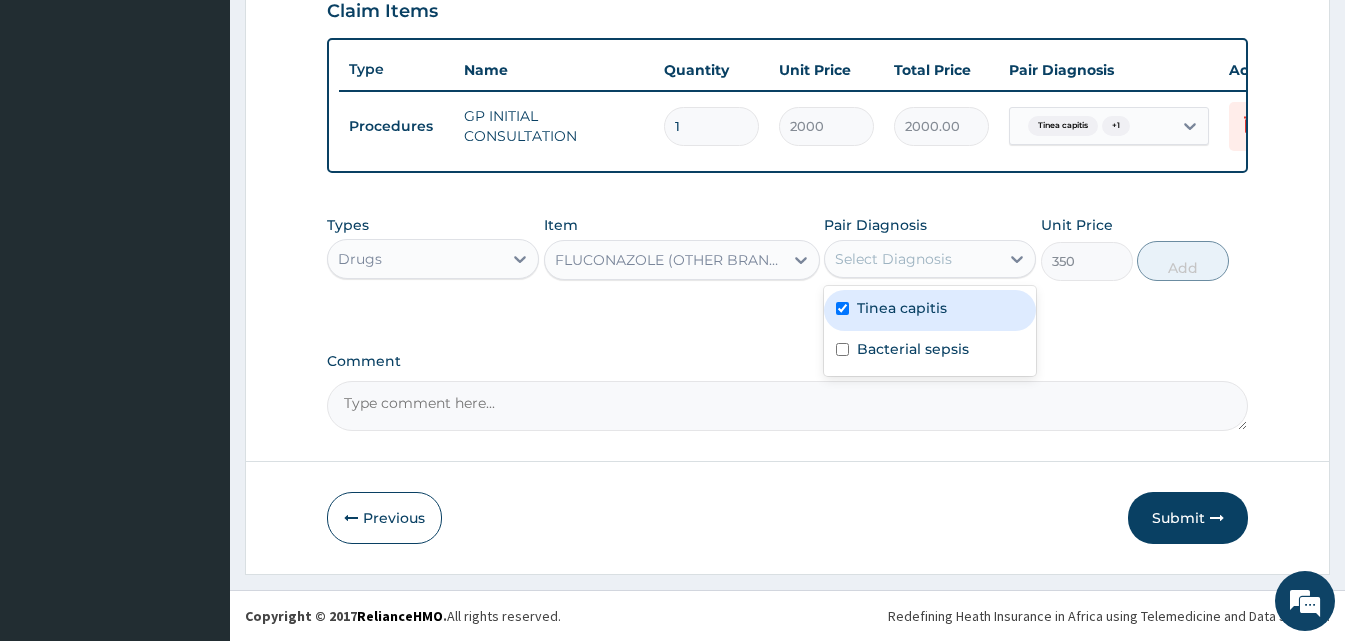 checkbox on "true" 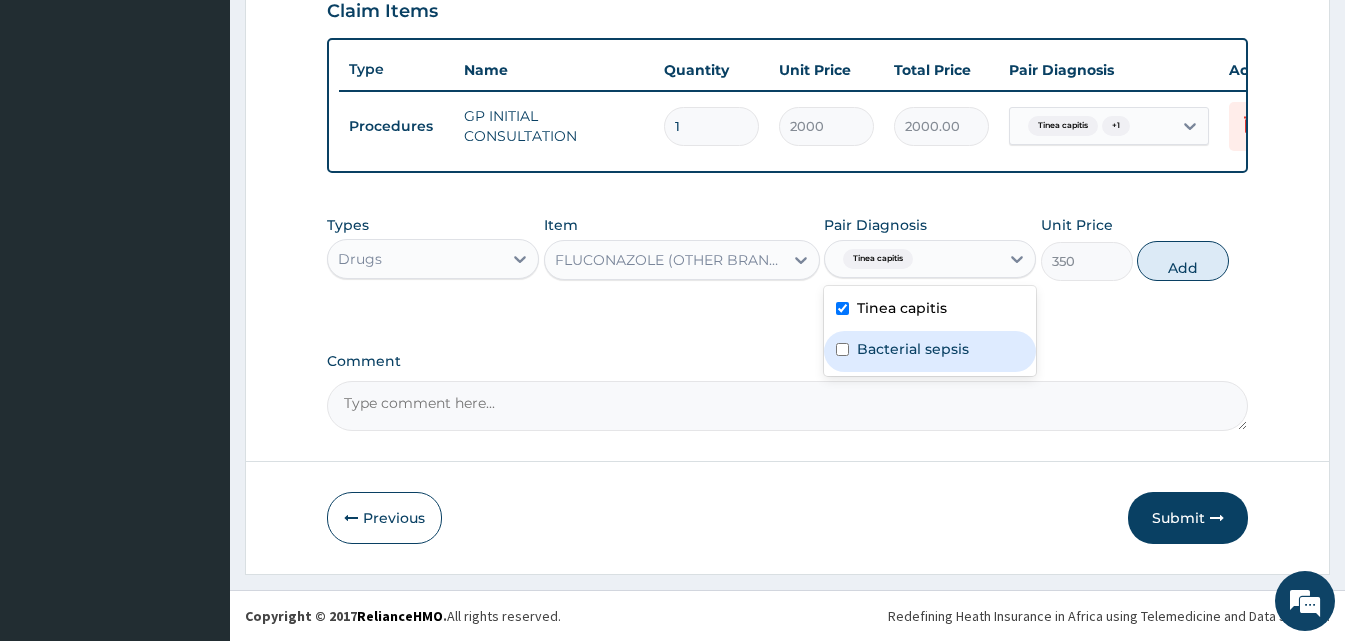 click on "Bacterial sepsis" at bounding box center [913, 349] 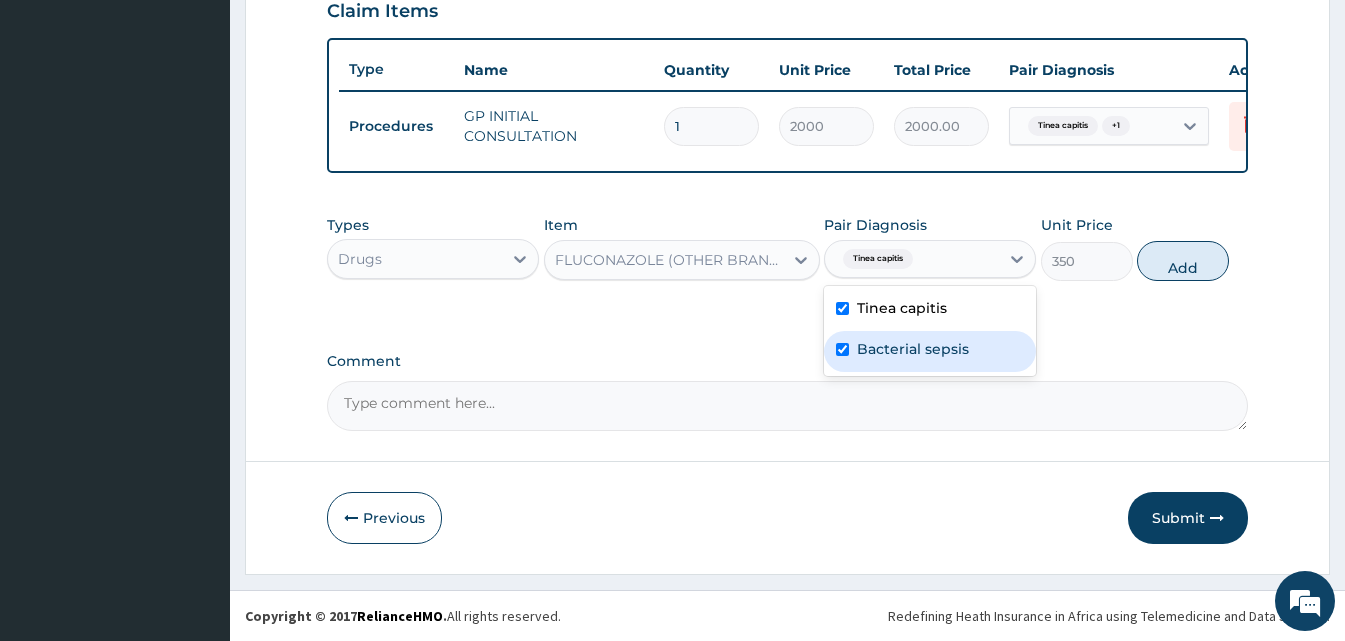 checkbox on "true" 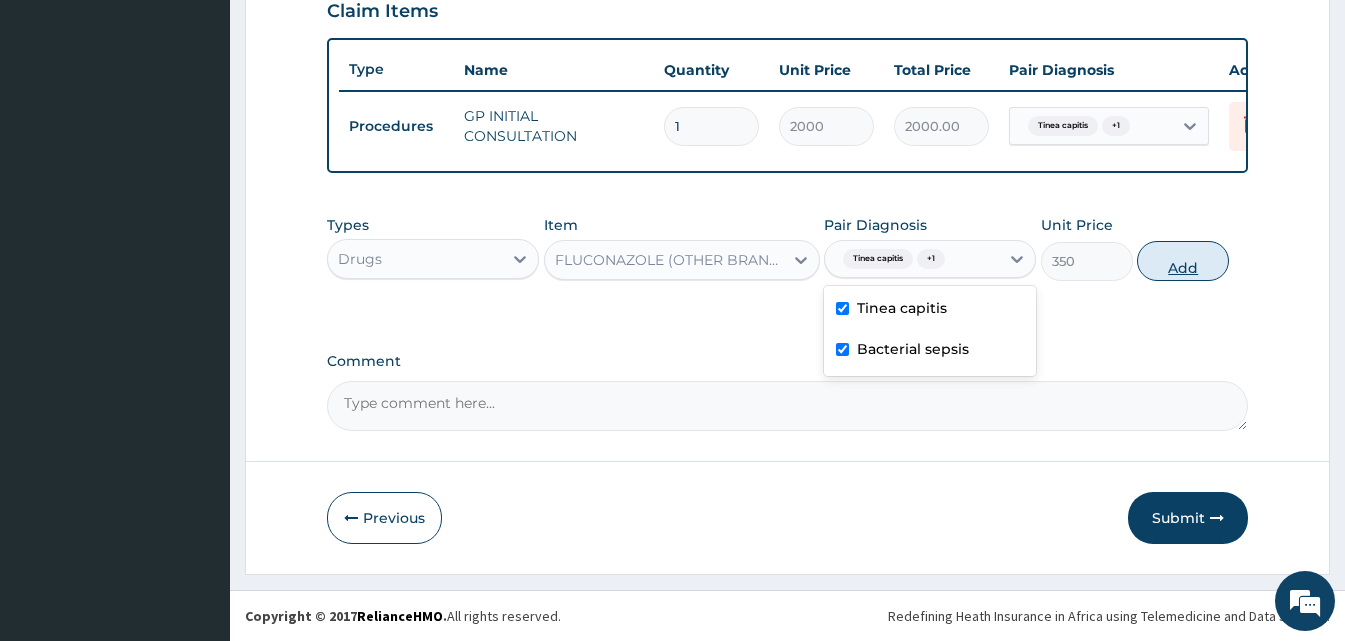 click on "Add" at bounding box center (1183, 261) 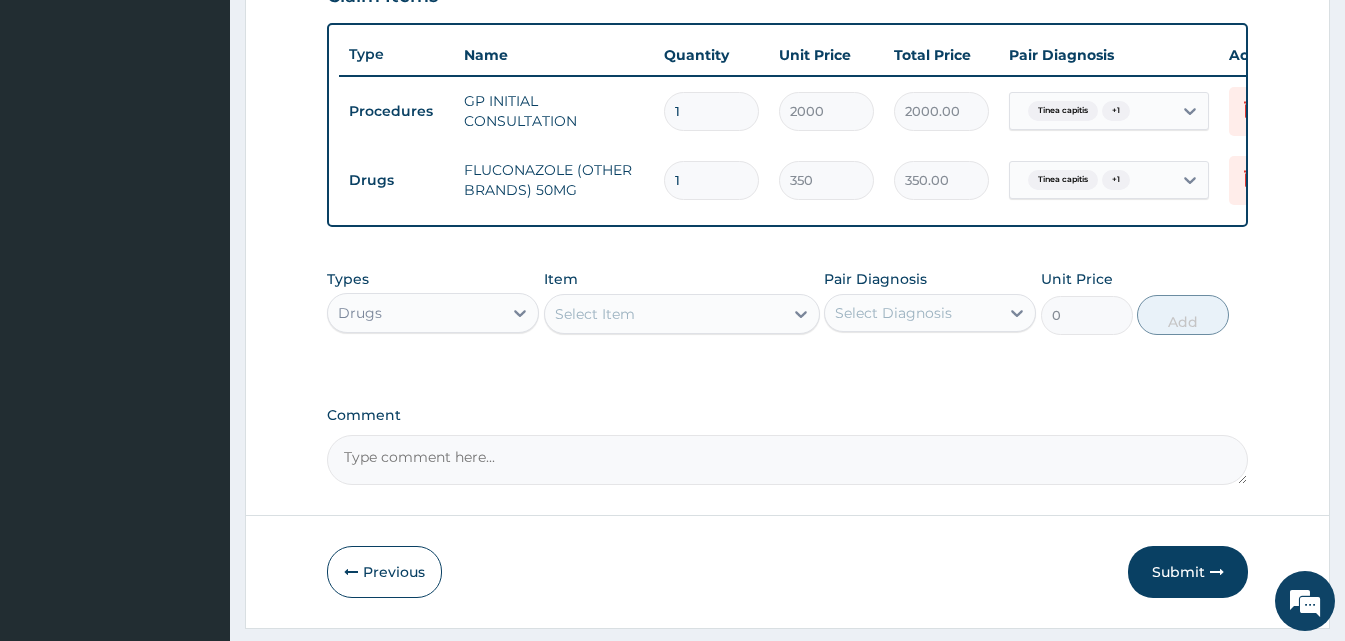 type 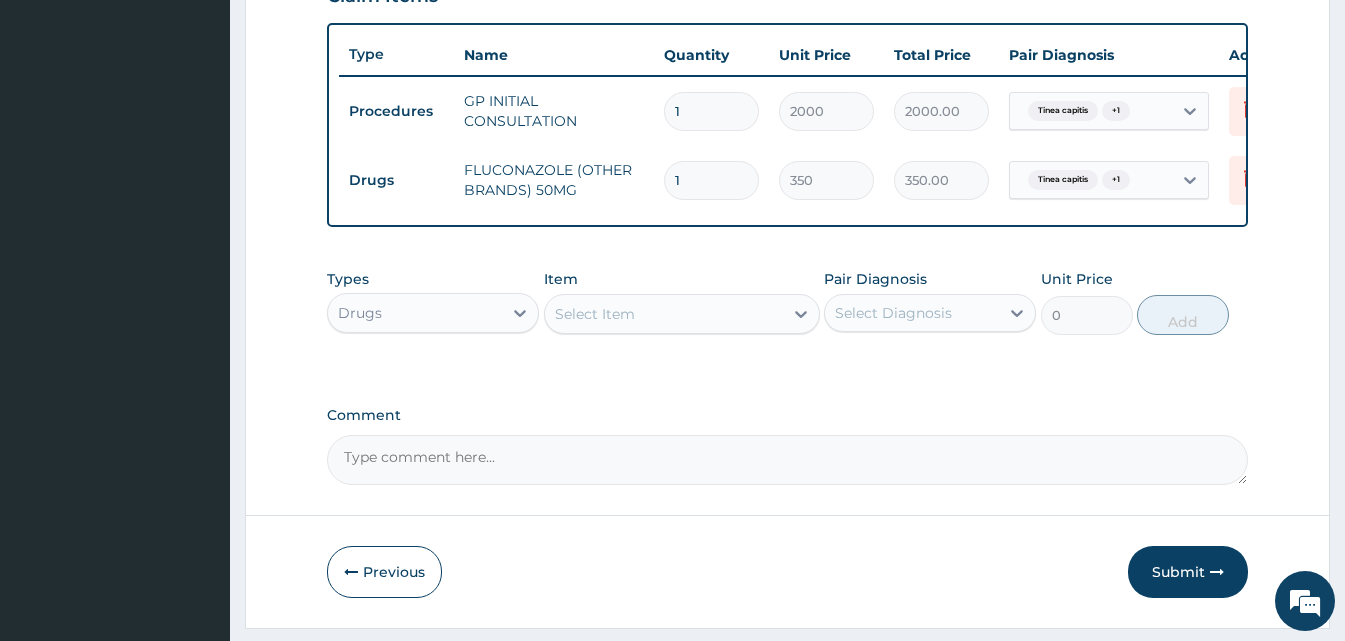 type on "0.00" 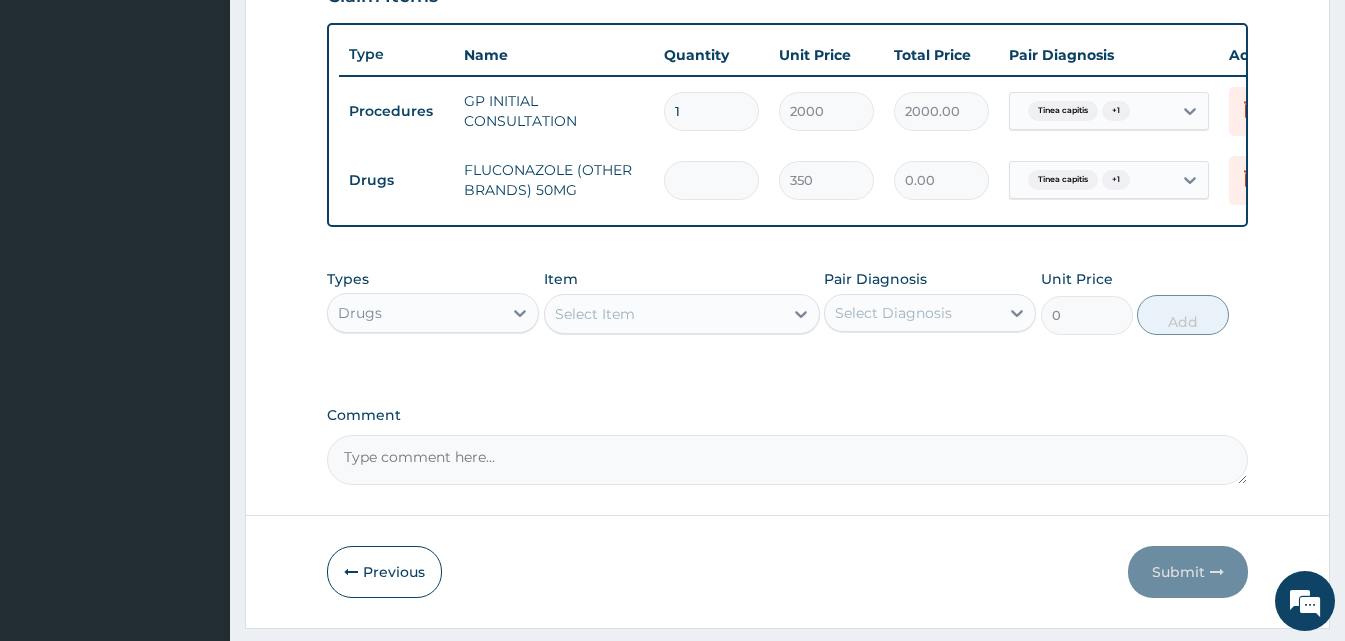 type on "7" 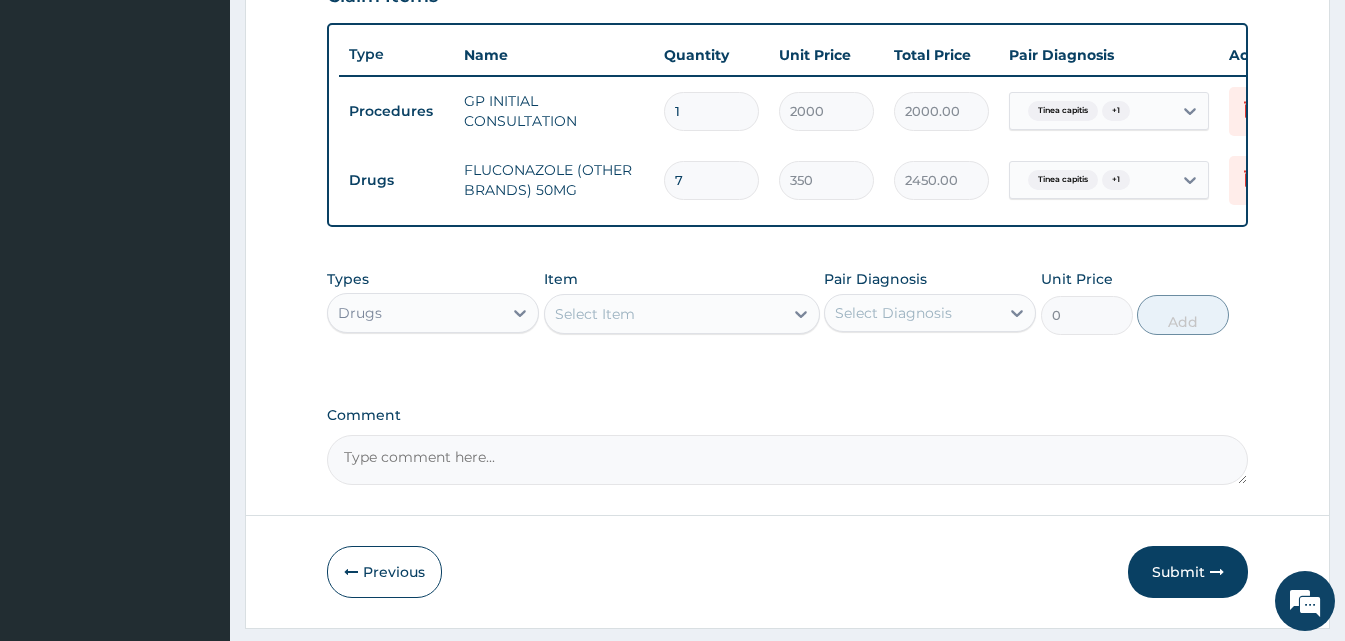 type on "7" 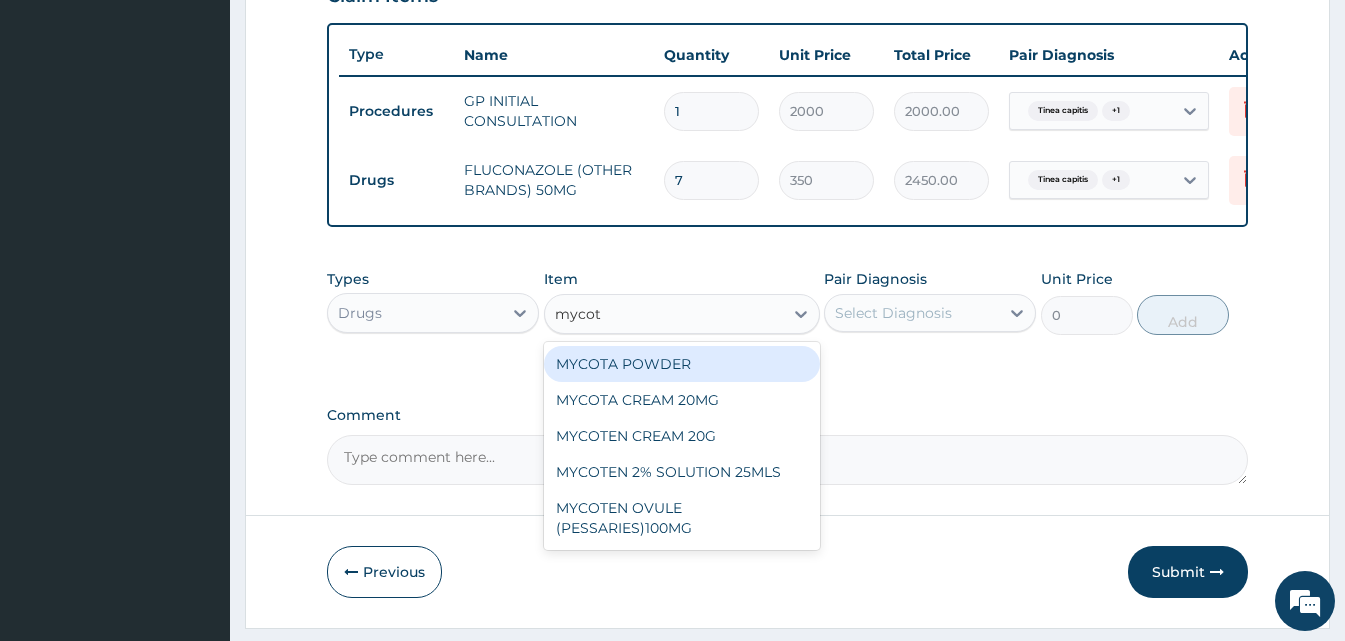 type on "mycote" 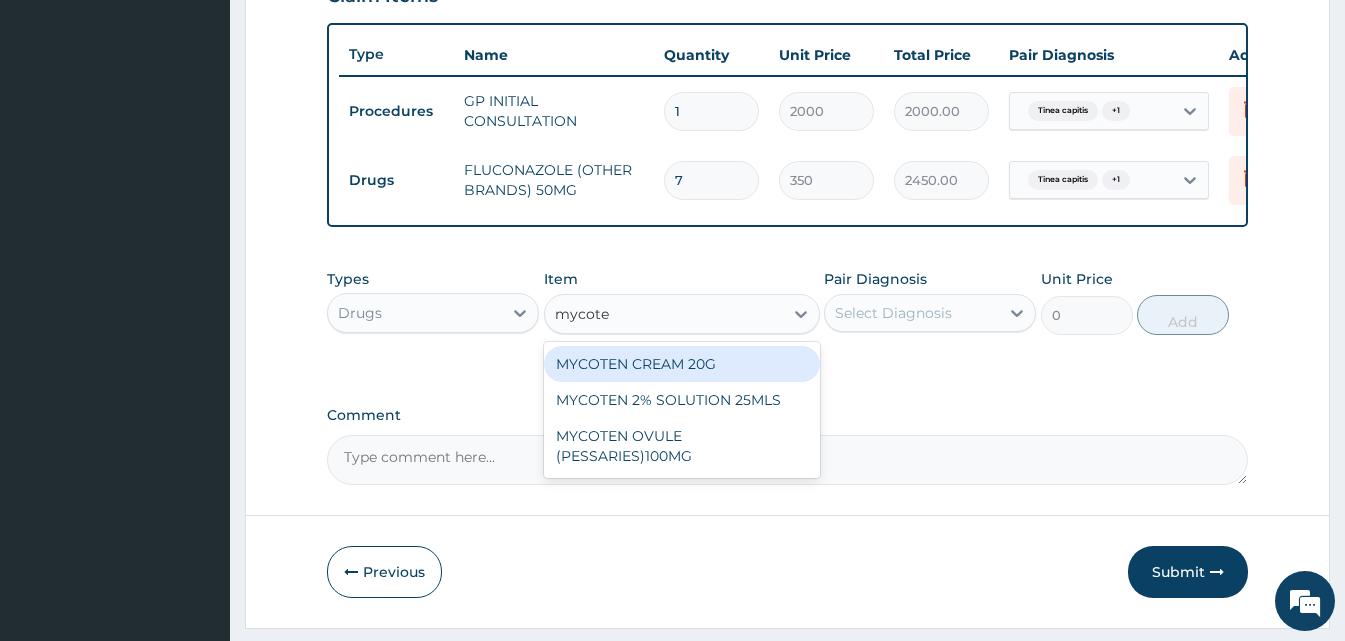 click on "MYCOTEN CREAM 20G" at bounding box center [682, 364] 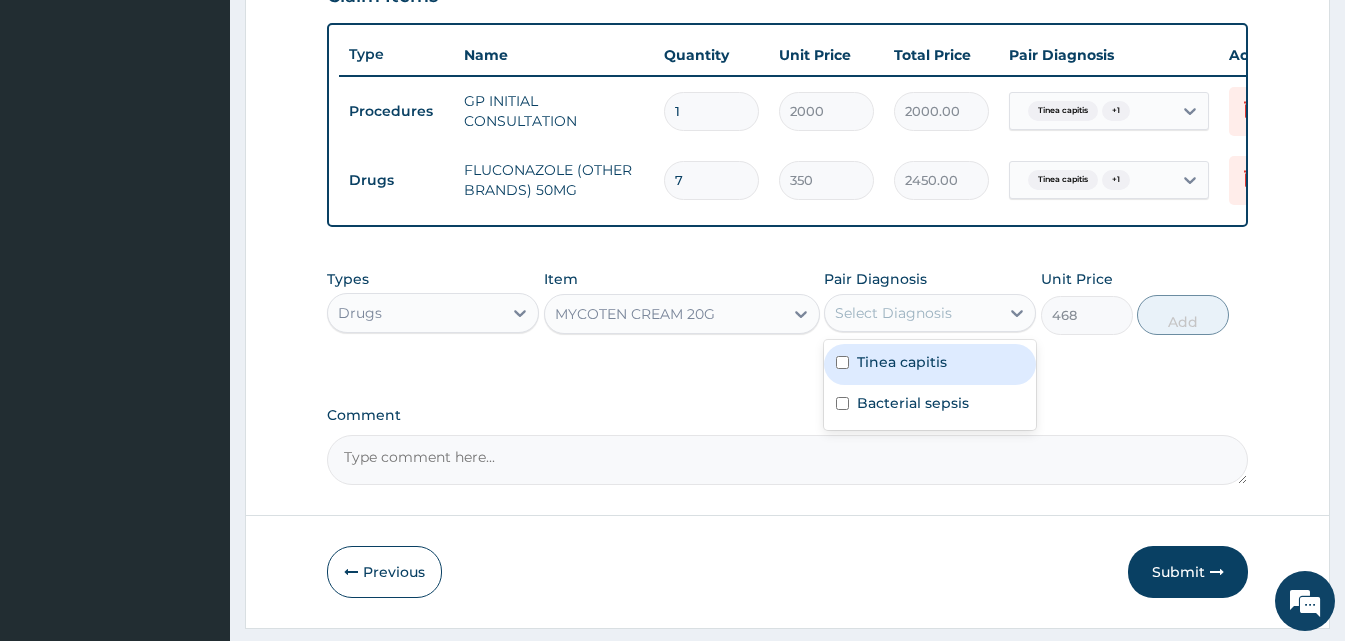 click on "Select Diagnosis" at bounding box center [893, 313] 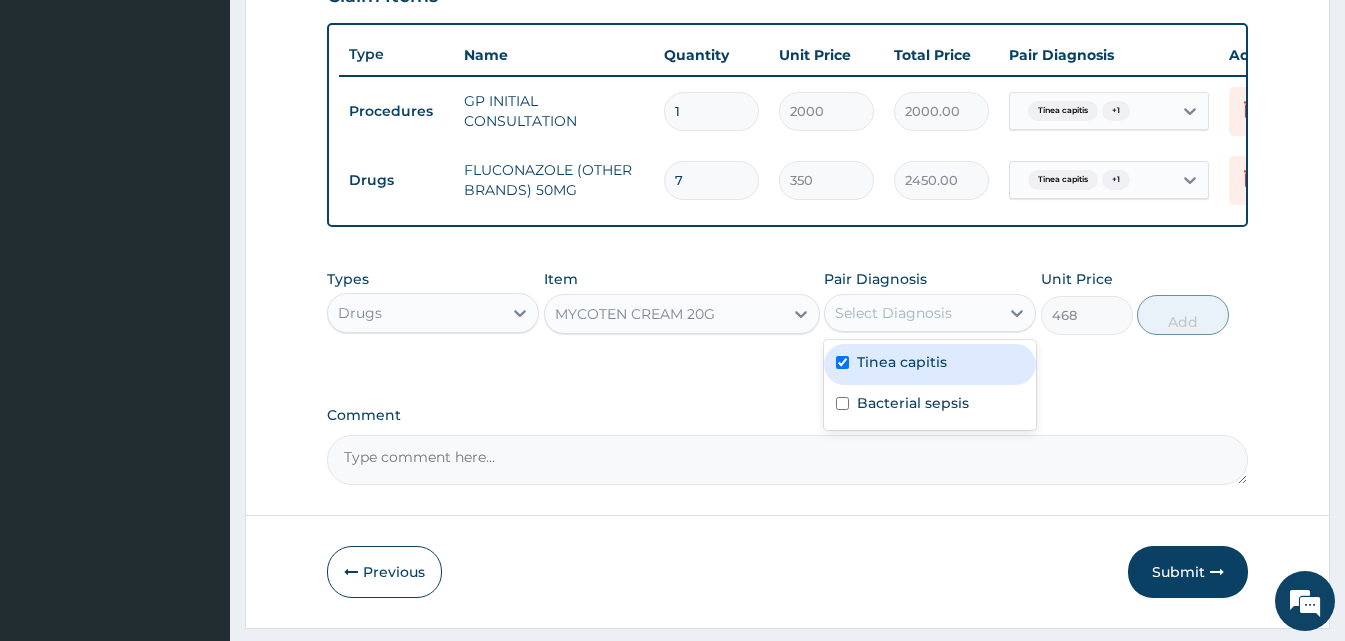 checkbox on "true" 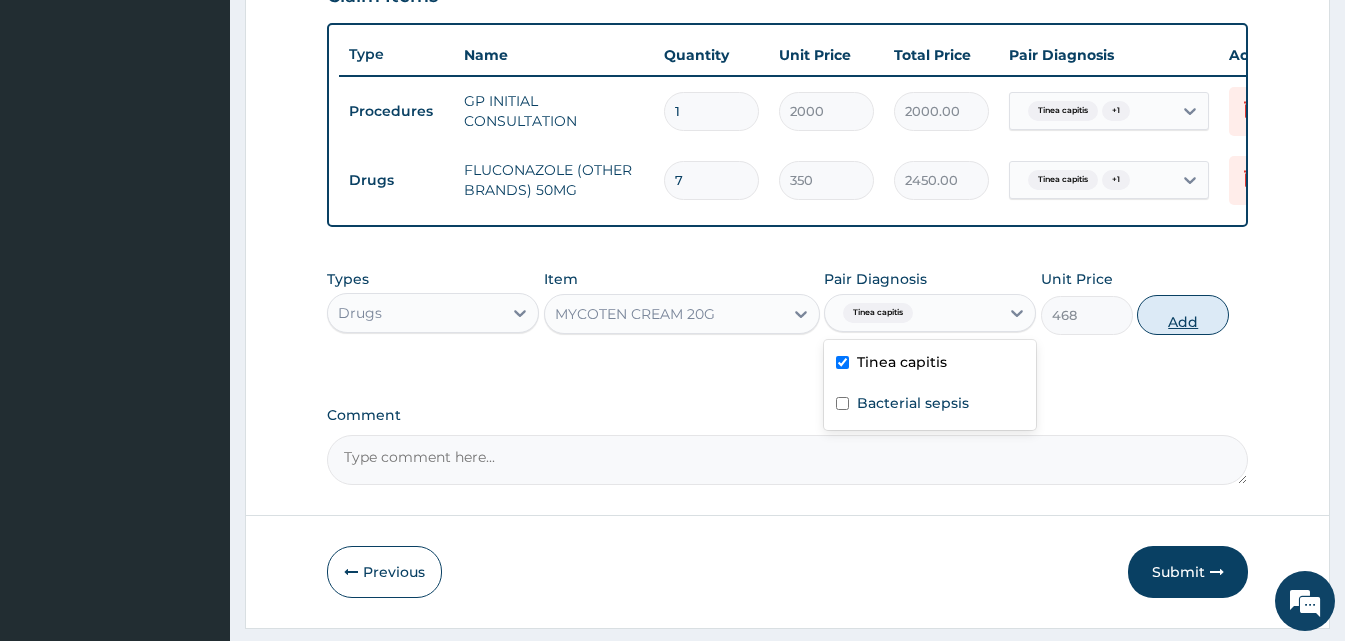 click on "Add" at bounding box center (1183, 315) 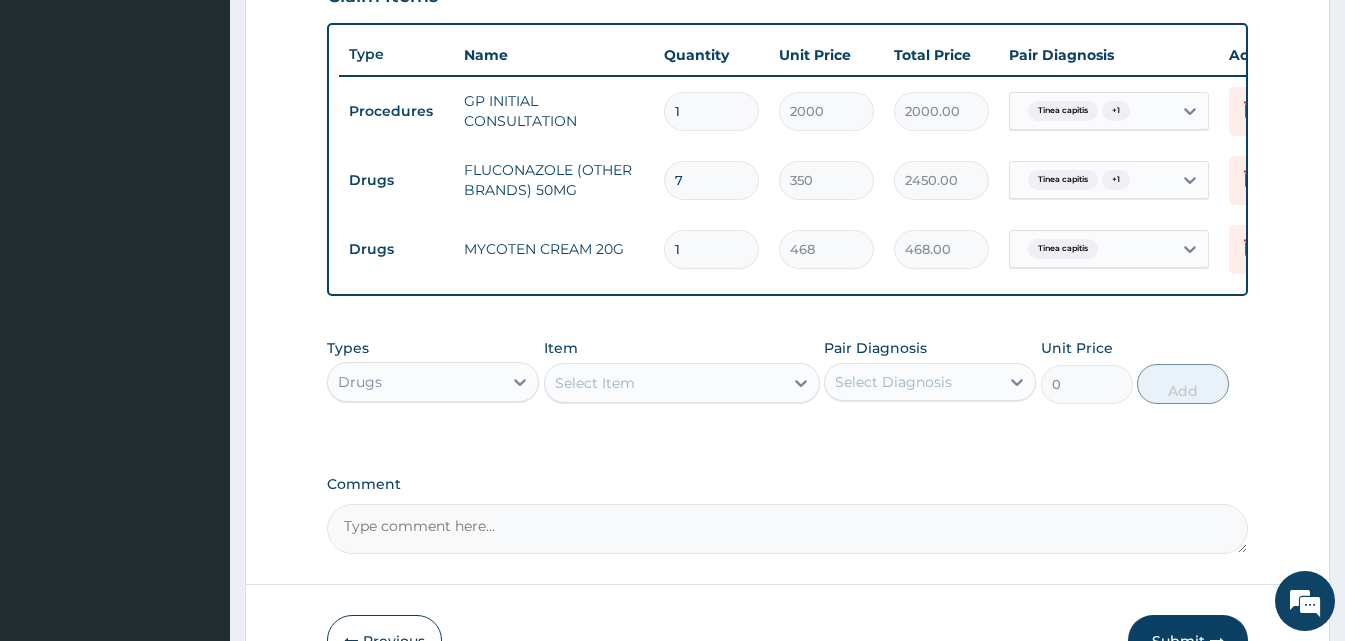 click on "Select Item" at bounding box center (664, 383) 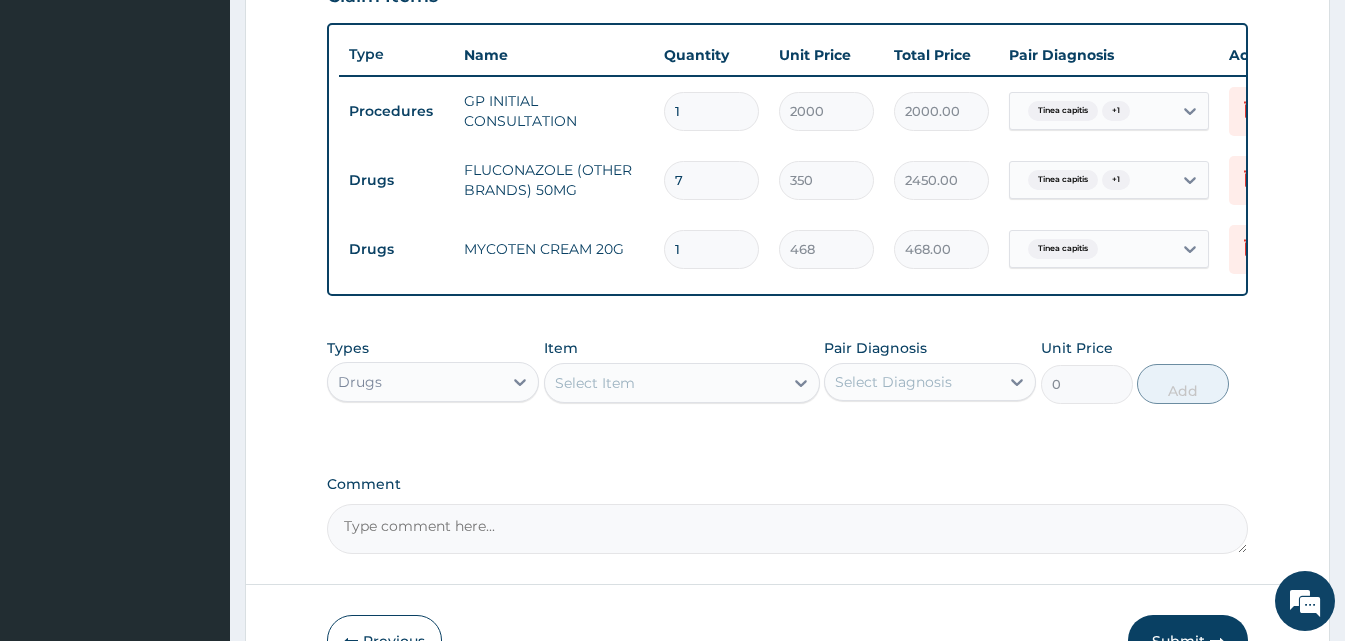 click on "Select Item" at bounding box center [664, 383] 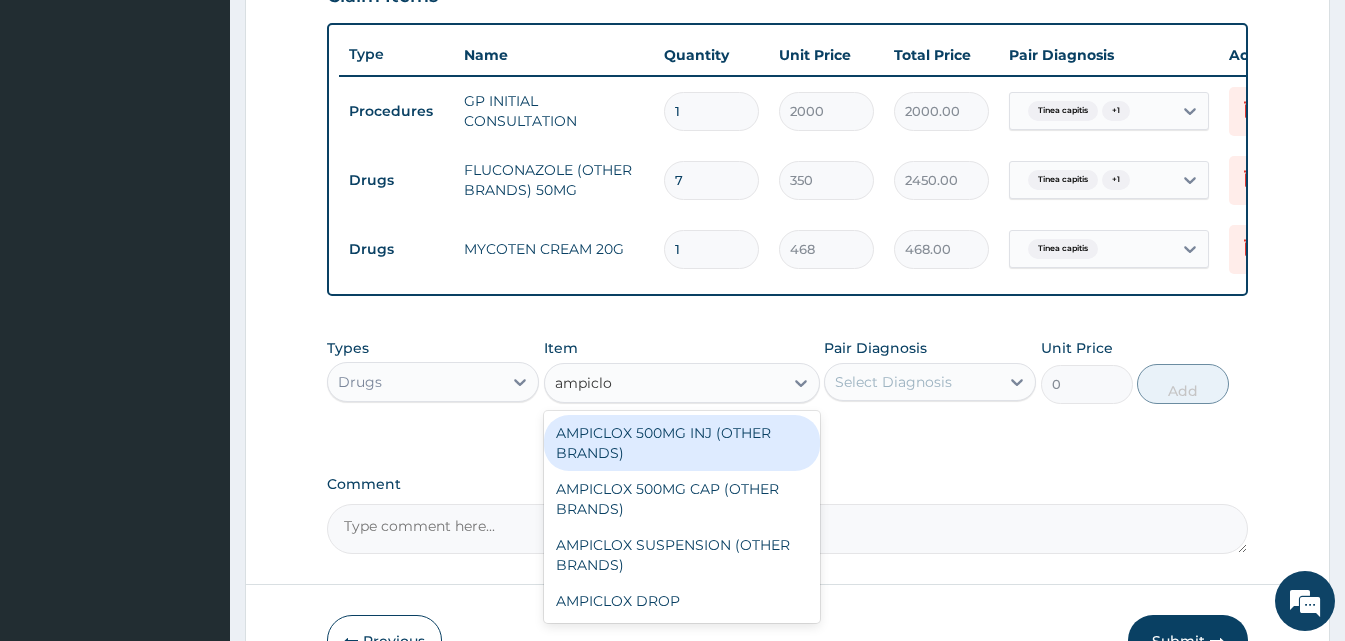 type on "ampiclox" 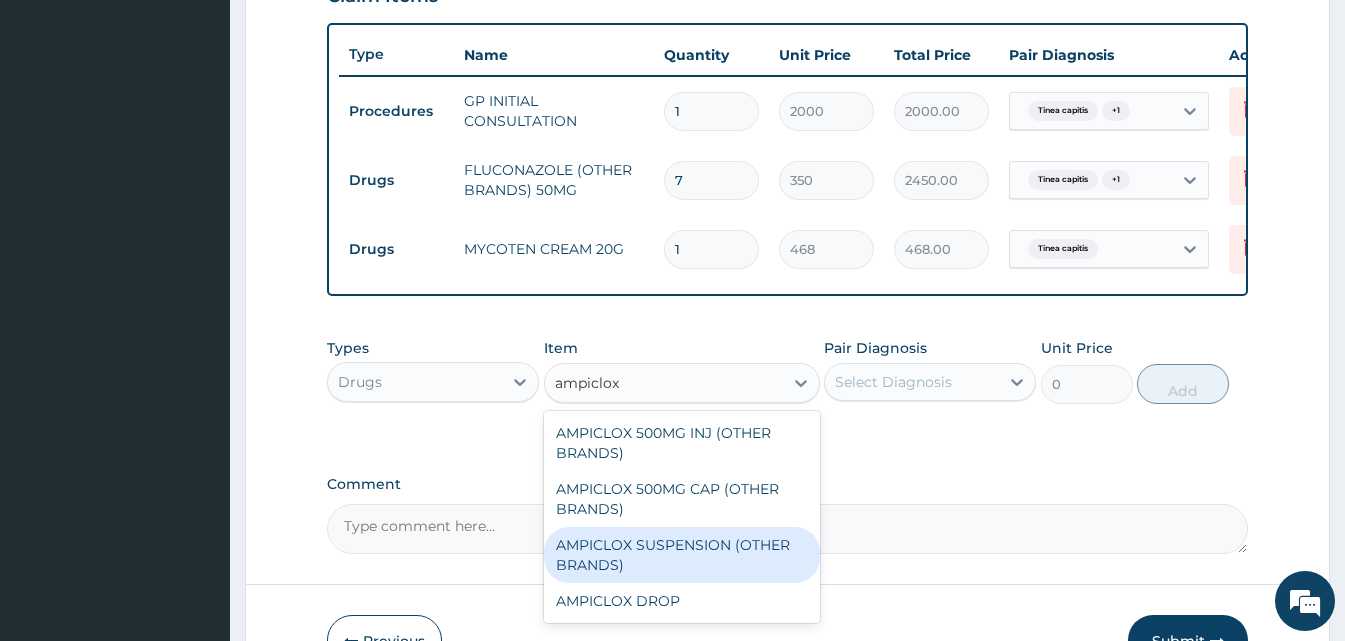 scroll, scrollTop: 859, scrollLeft: 0, axis: vertical 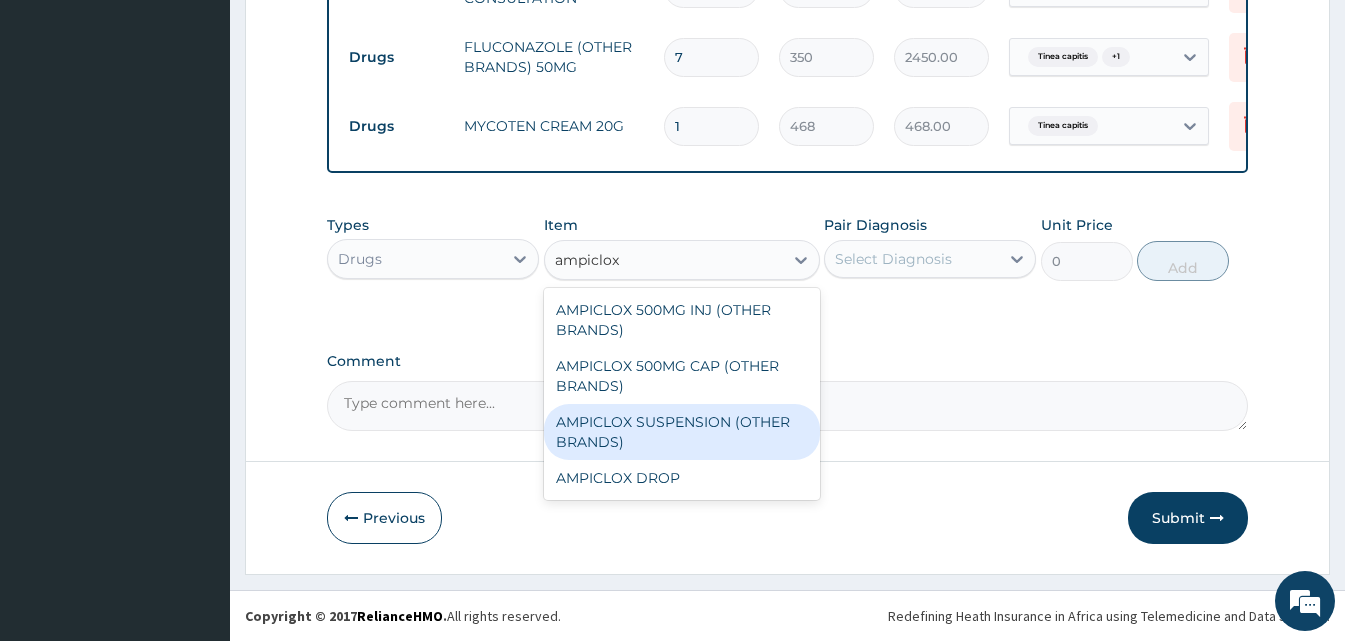 click on "AMPICLOX SUSPENSION (OTHER BRANDS)" at bounding box center (682, 432) 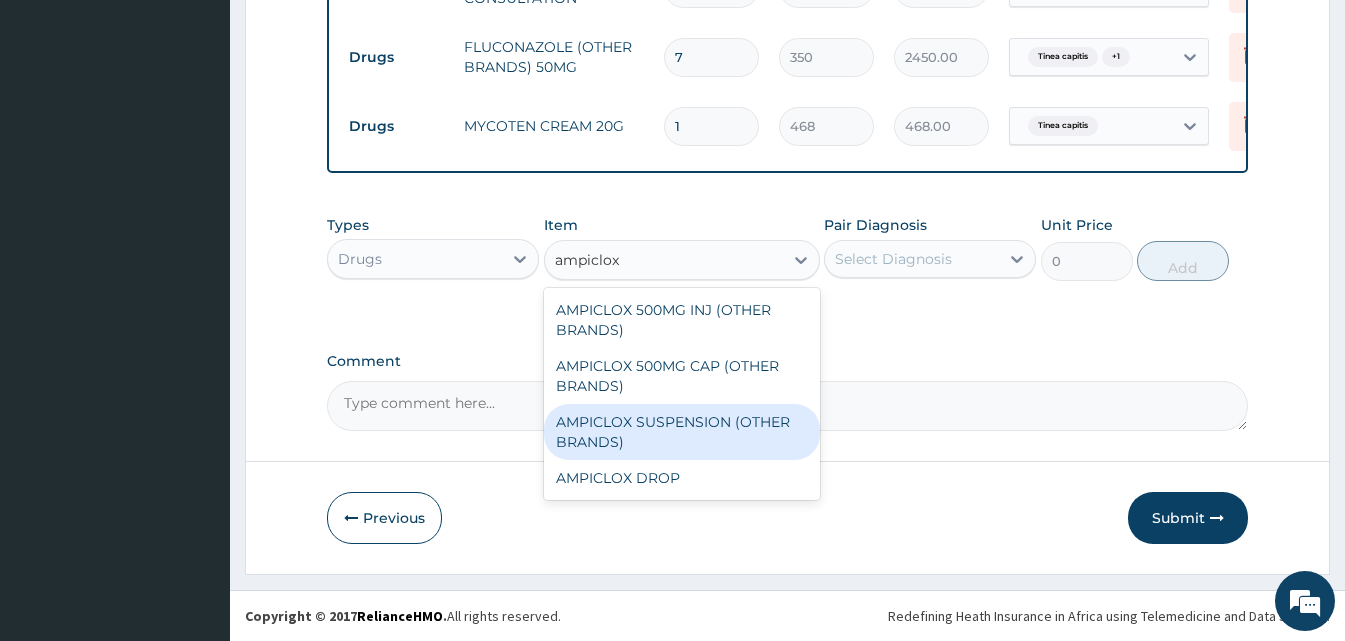 type 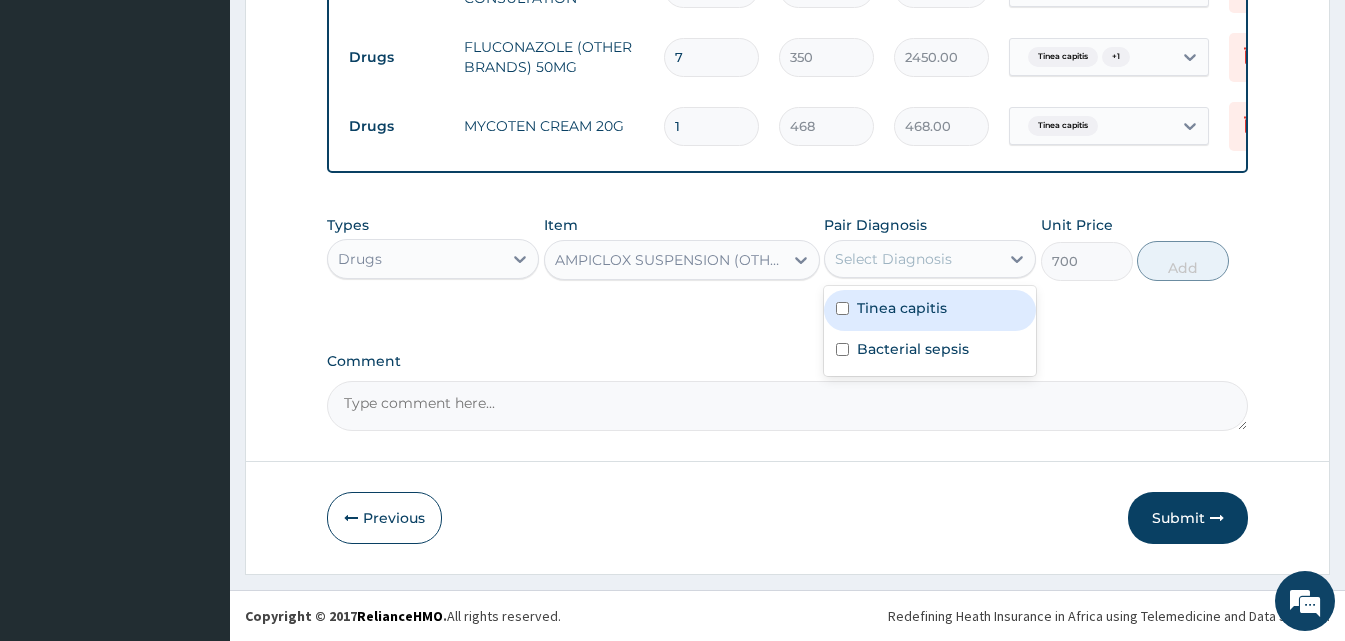 click on "Select Diagnosis" at bounding box center [912, 259] 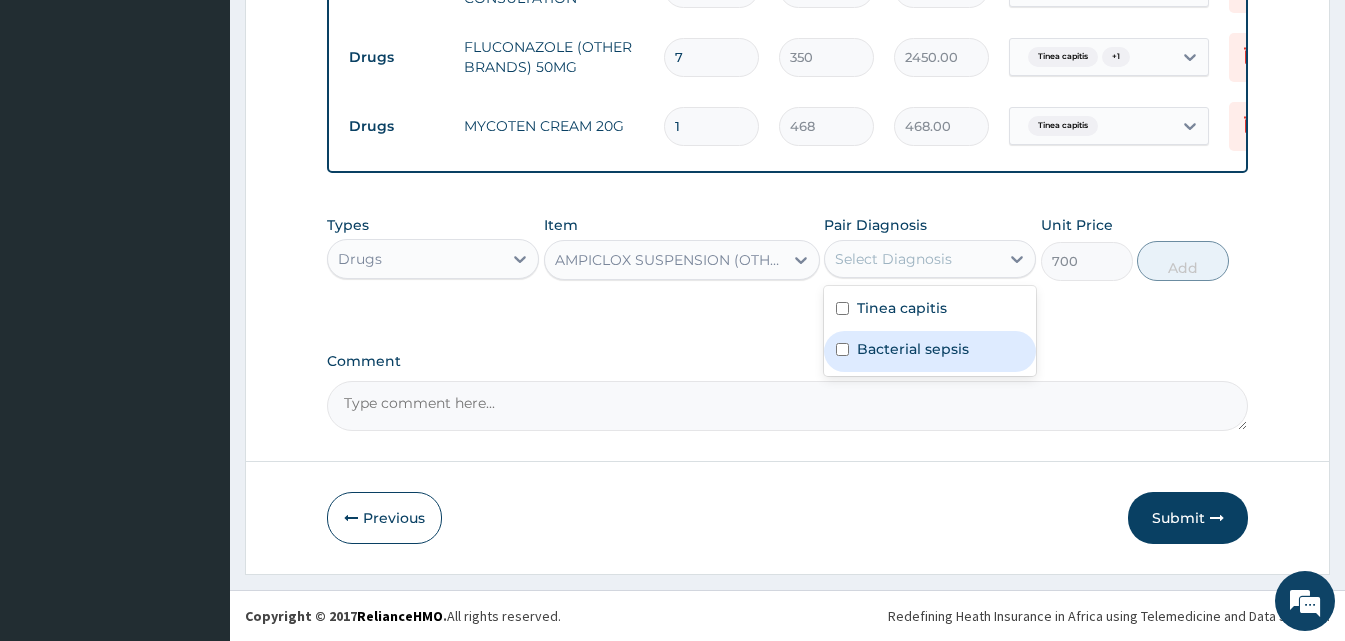 click on "Bacterial sepsis" at bounding box center [913, 349] 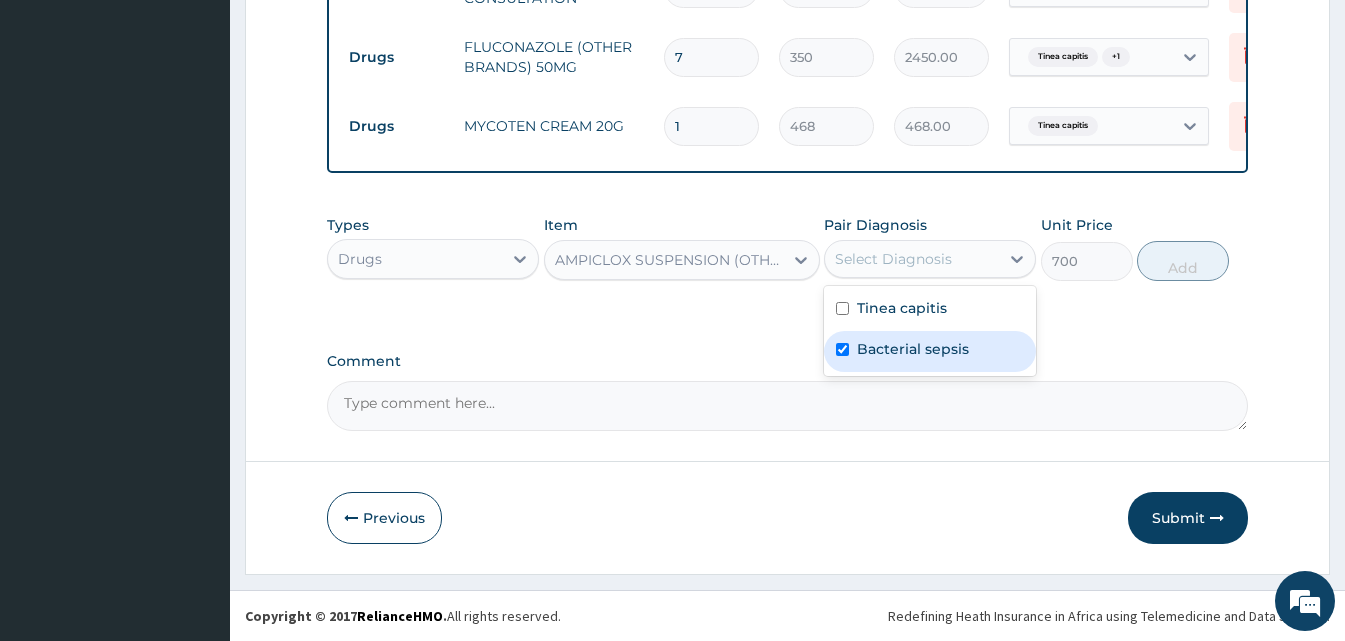 checkbox on "true" 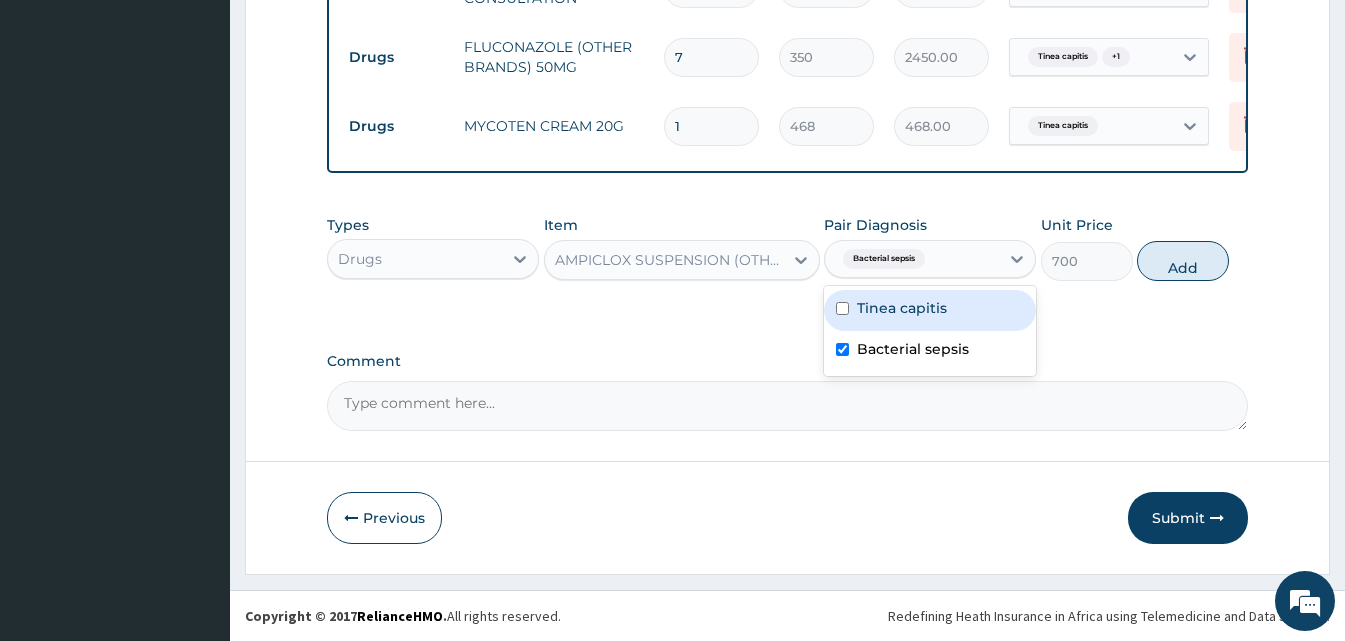 click on "Tinea capitis" at bounding box center [902, 308] 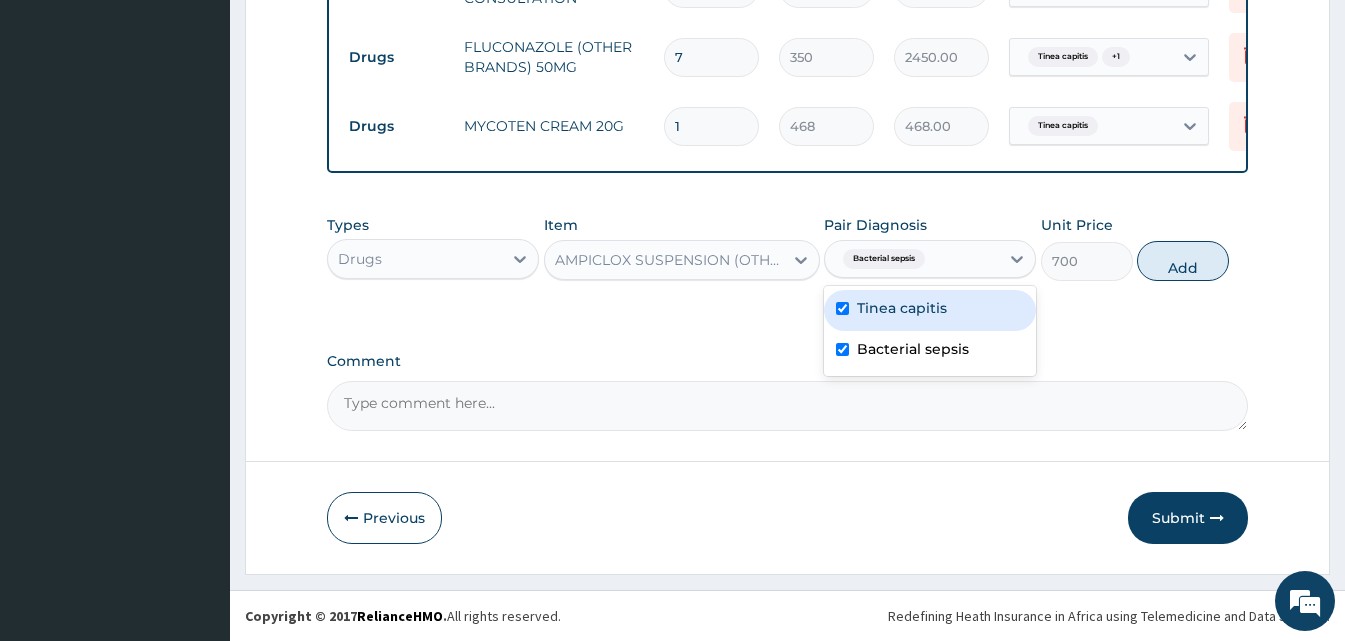 checkbox on "true" 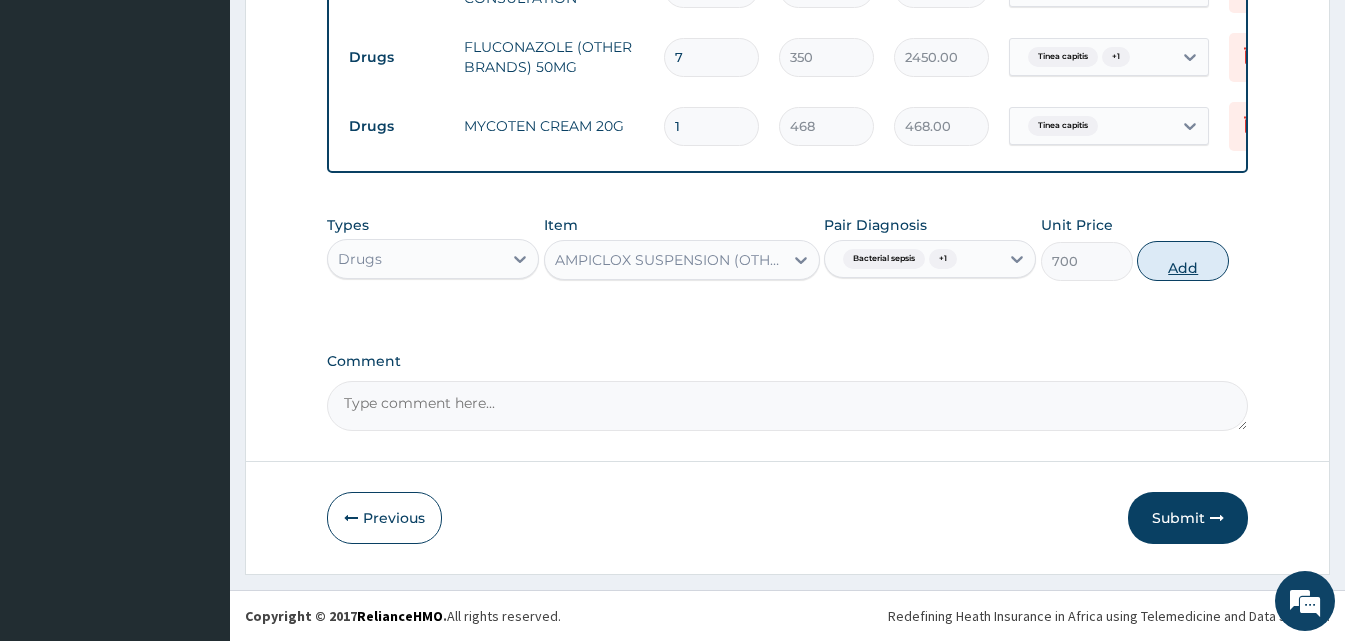 click on "Add" at bounding box center [1183, 261] 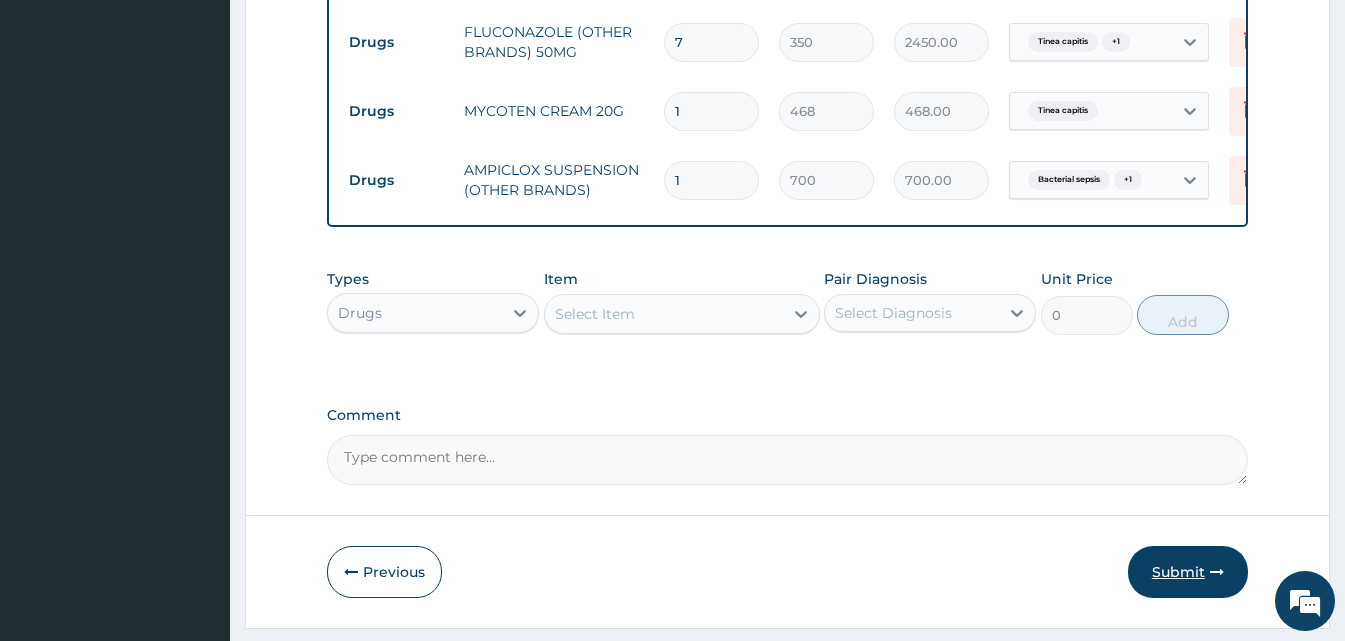 click on "Submit" at bounding box center [1188, 572] 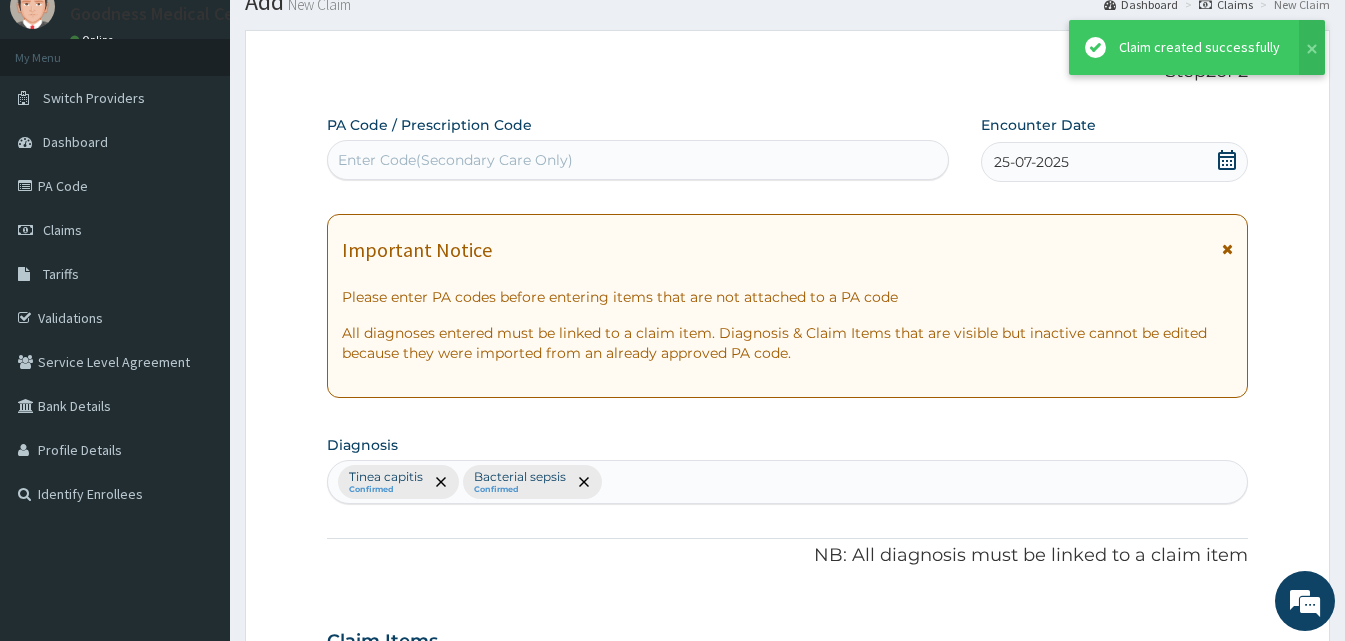 scroll, scrollTop: 859, scrollLeft: 0, axis: vertical 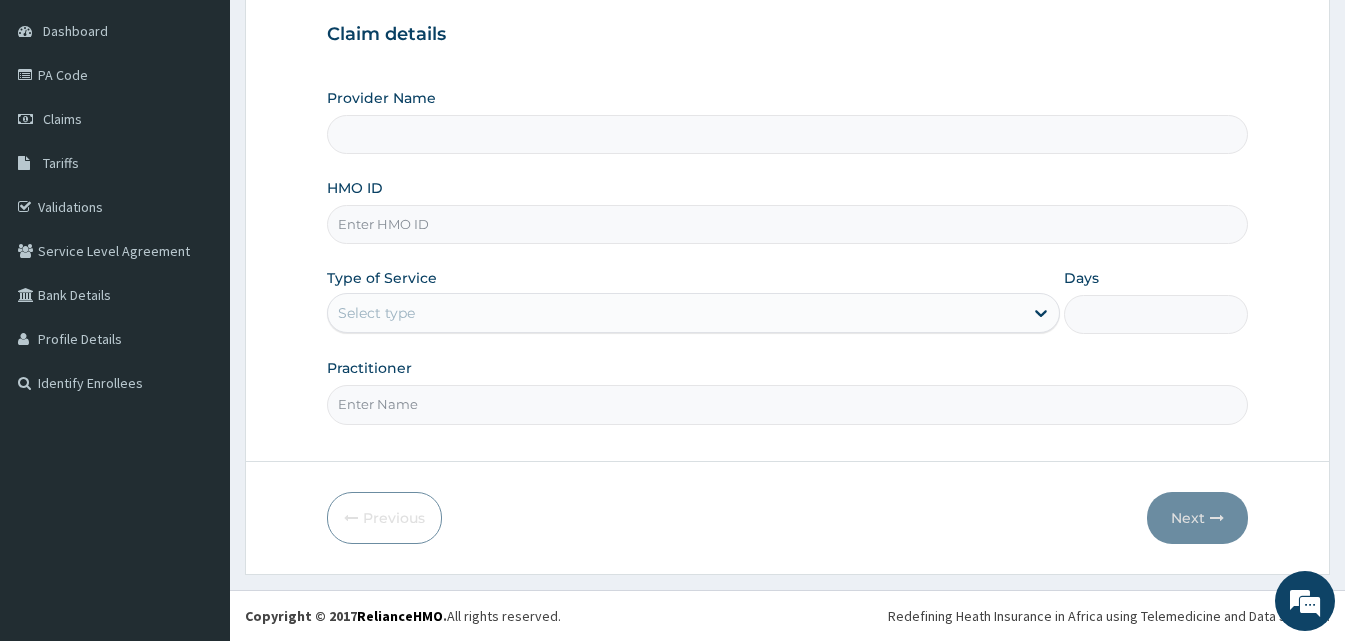 type on "Goodness Medical Centre" 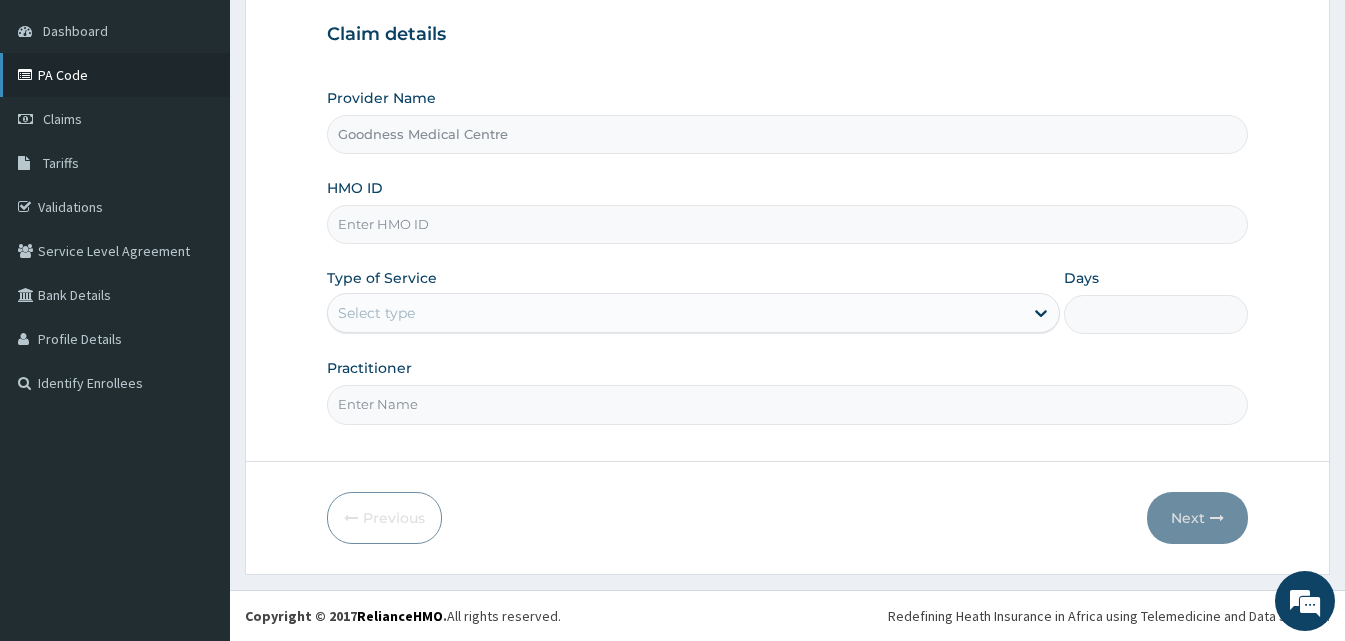 click on "PA Code" at bounding box center [115, 75] 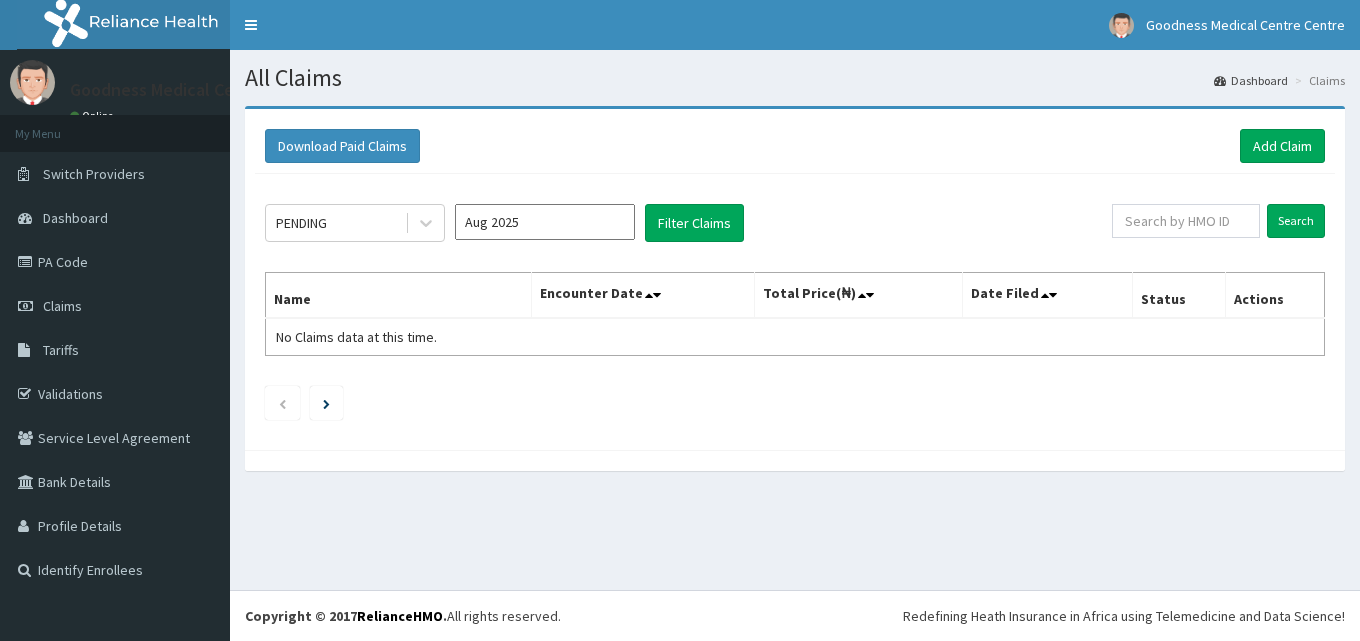scroll, scrollTop: 0, scrollLeft: 0, axis: both 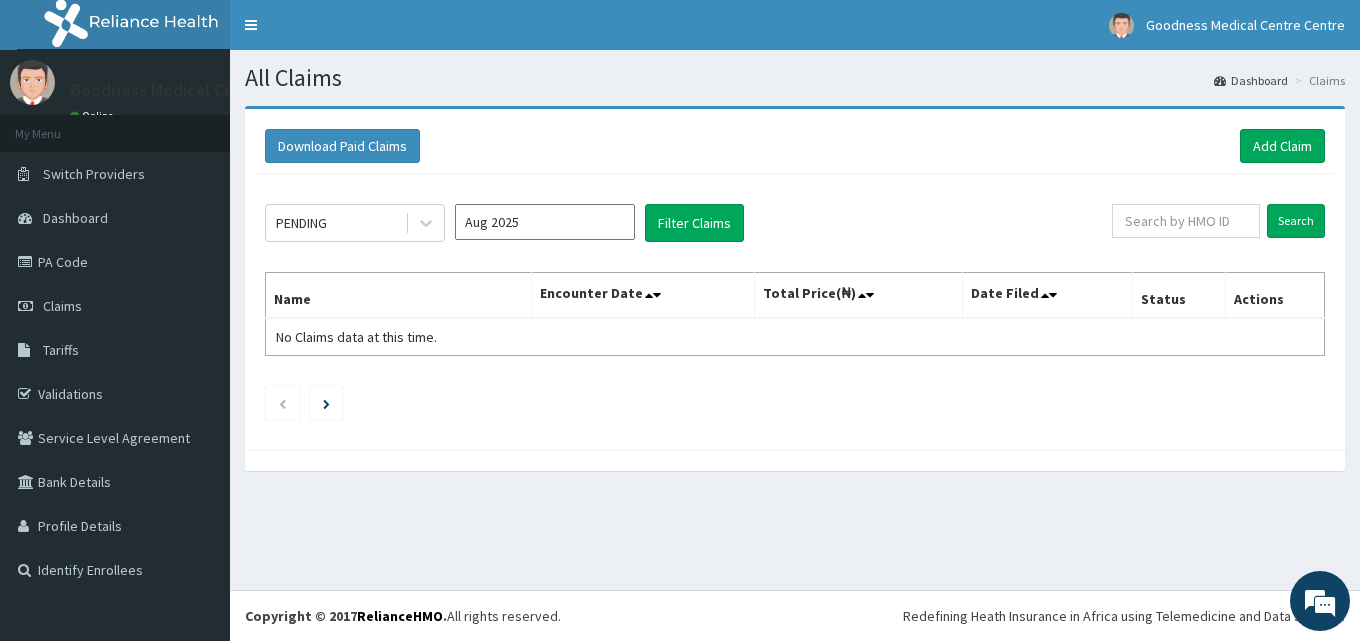 drag, startPoint x: 474, startPoint y: 198, endPoint x: 475, endPoint y: 218, distance: 20.024984 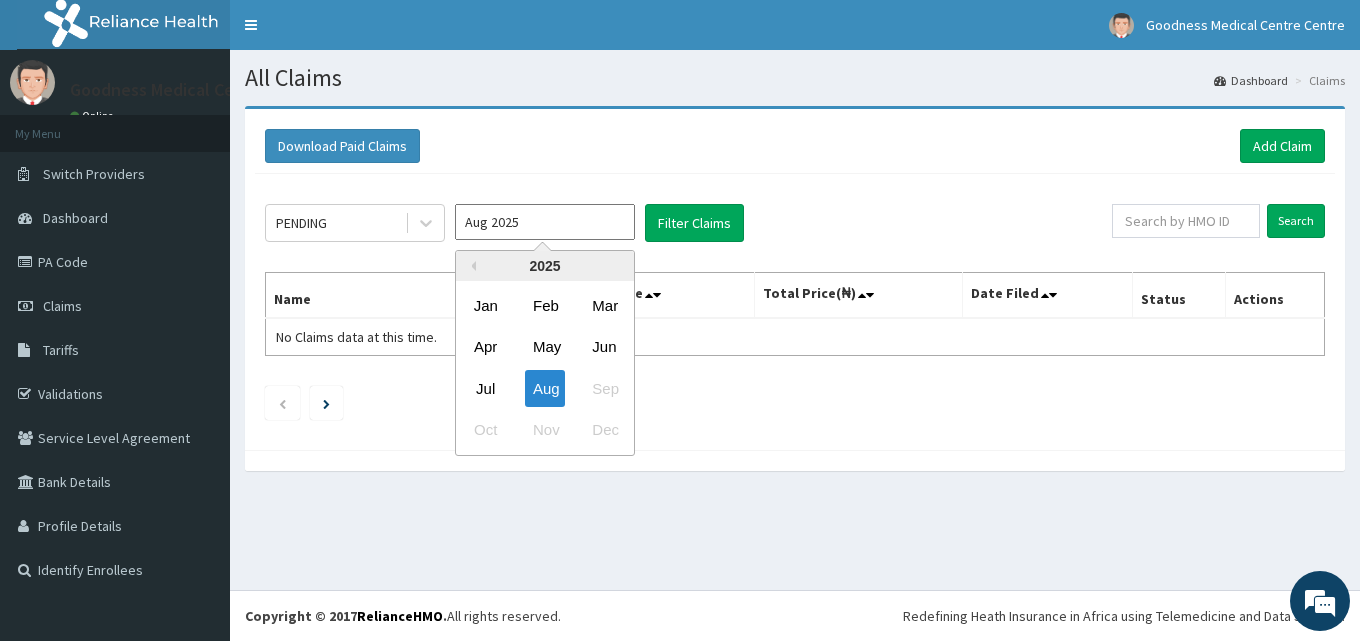 click on "Aug 2025" at bounding box center [545, 222] 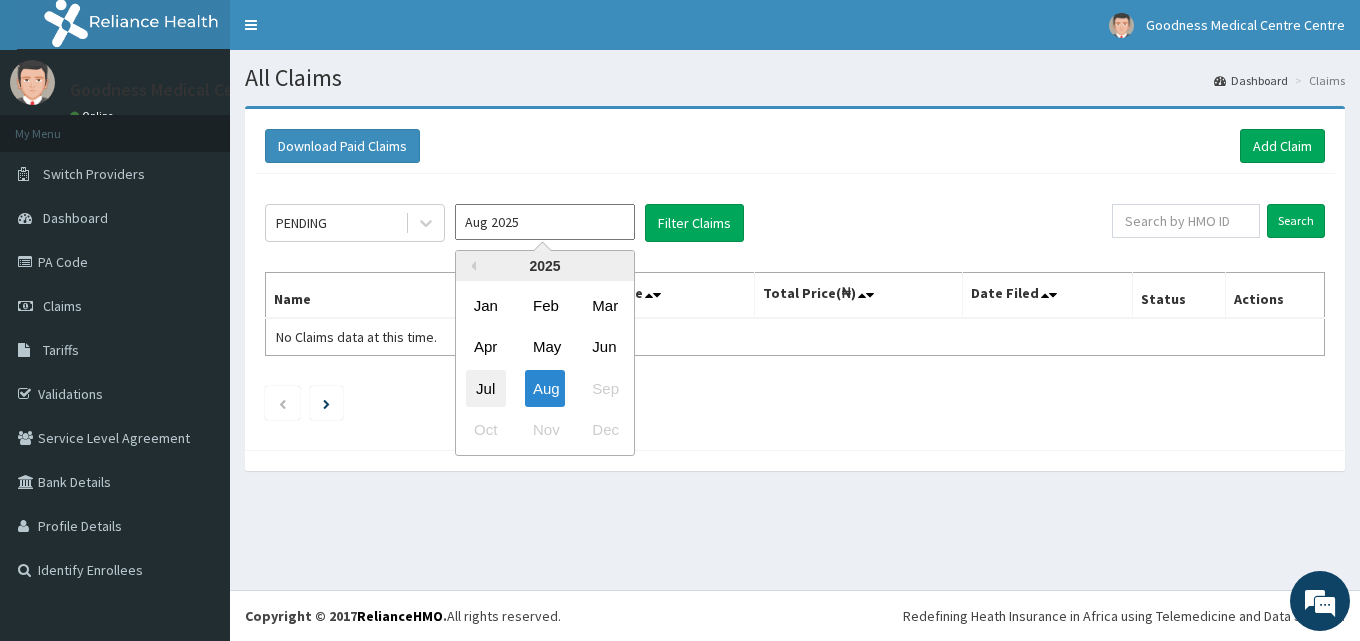click on "Jul" at bounding box center [486, 388] 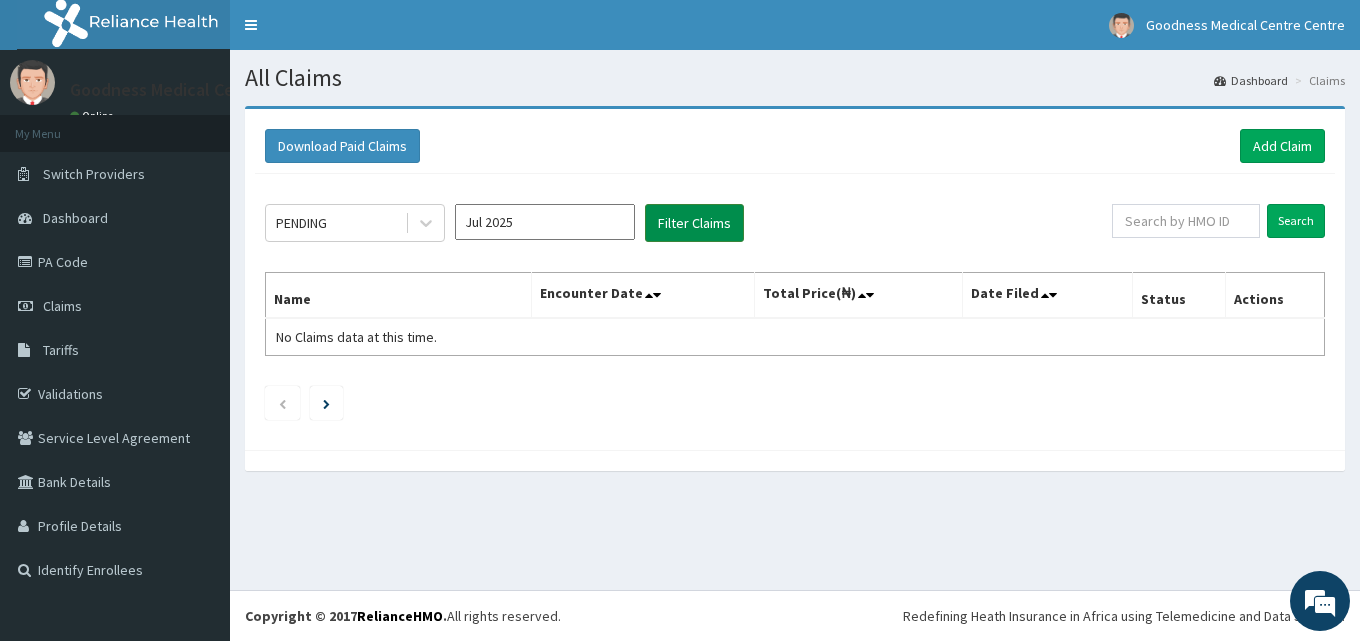 click on "Filter Claims" at bounding box center (694, 223) 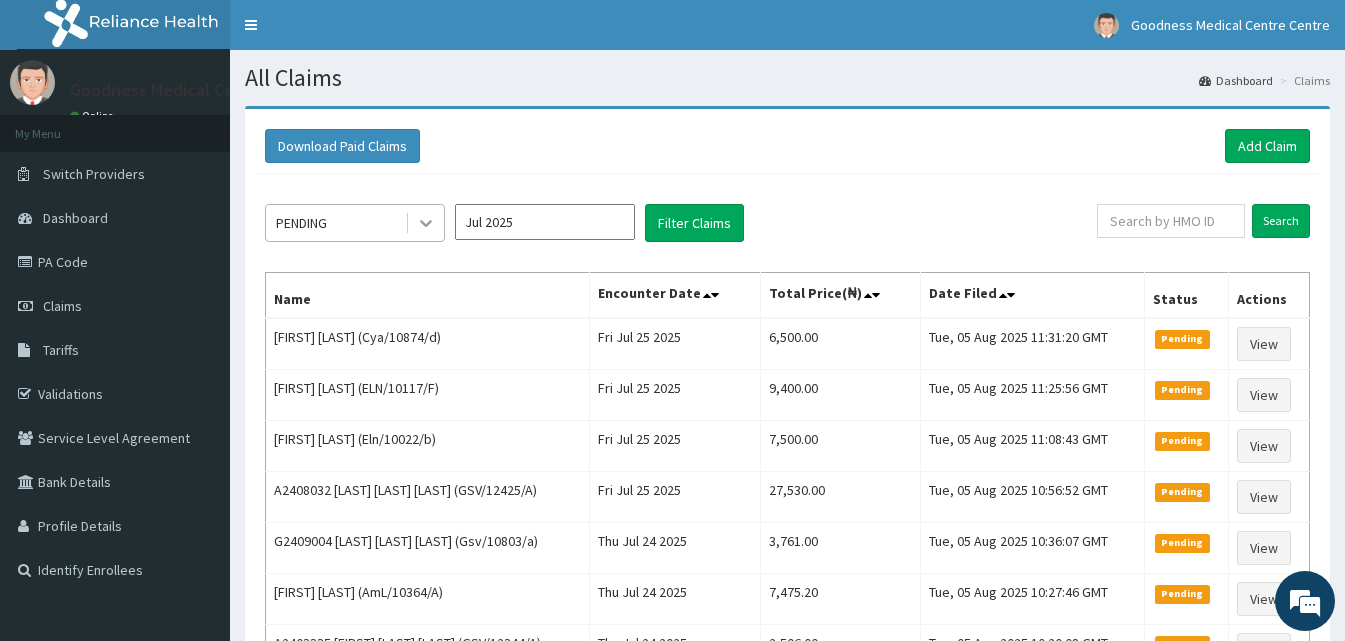 click 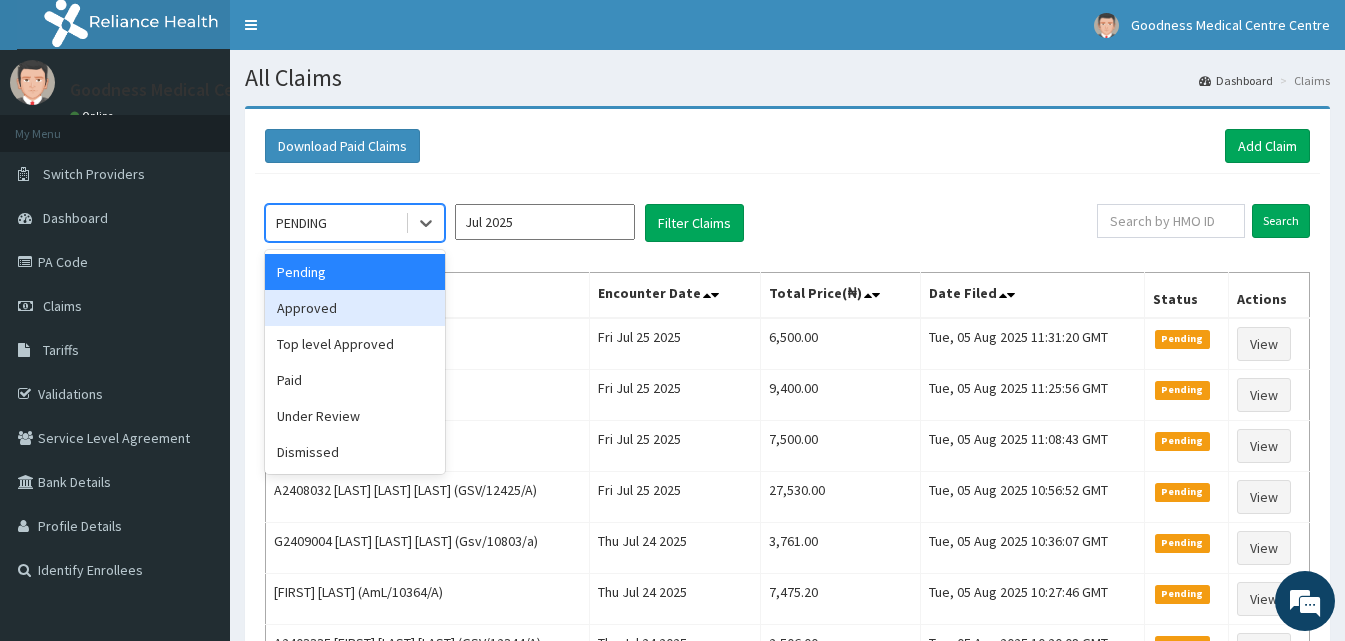 click on "Approved" at bounding box center (355, 308) 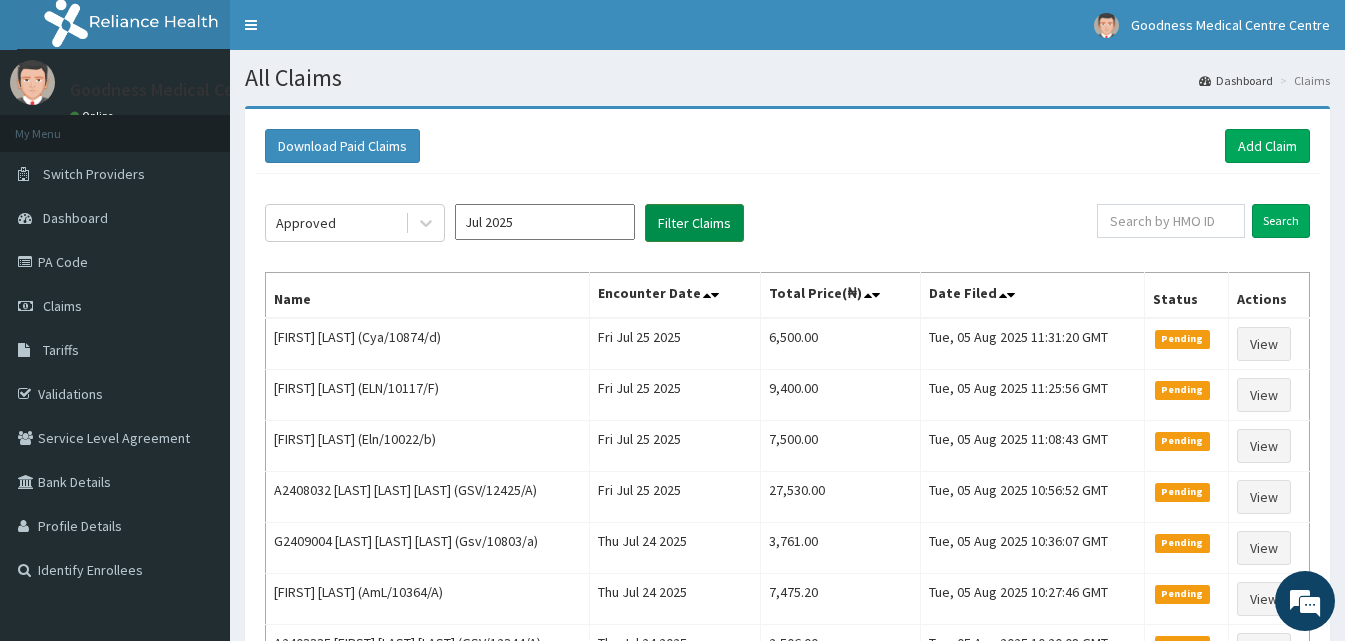 click on "Filter Claims" at bounding box center (694, 223) 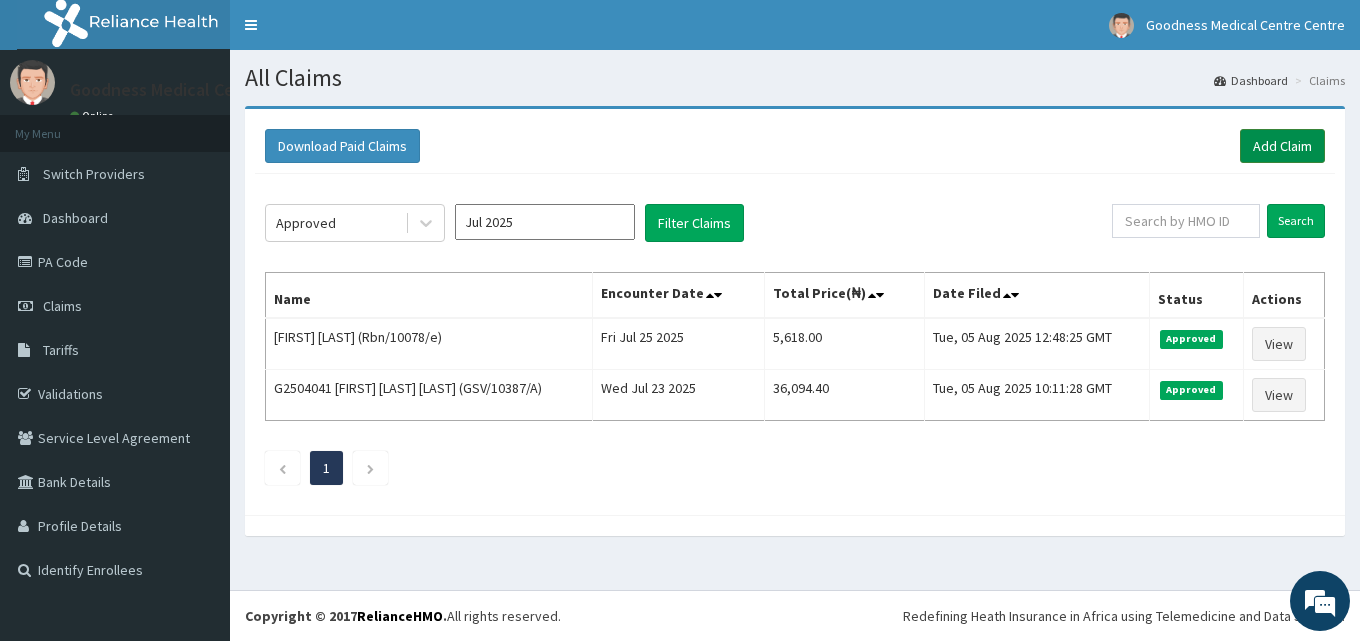 click on "Add Claim" at bounding box center [1282, 146] 